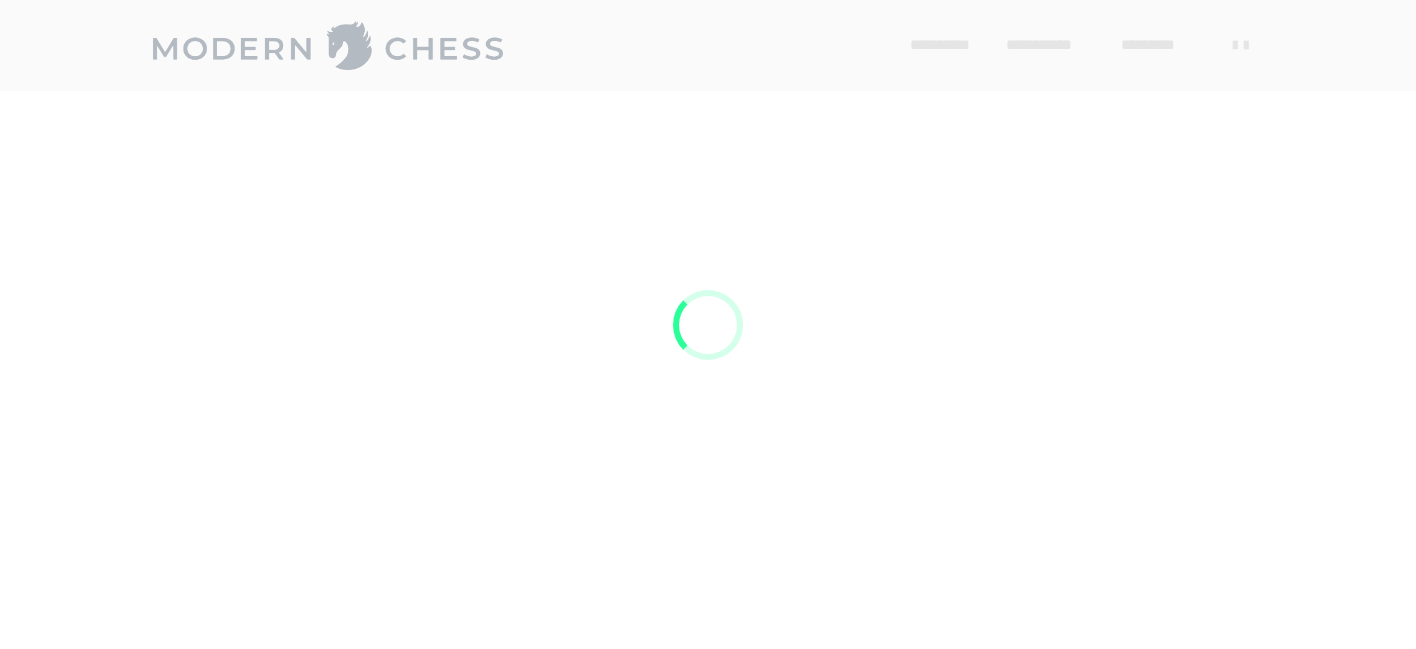 scroll, scrollTop: 0, scrollLeft: 0, axis: both 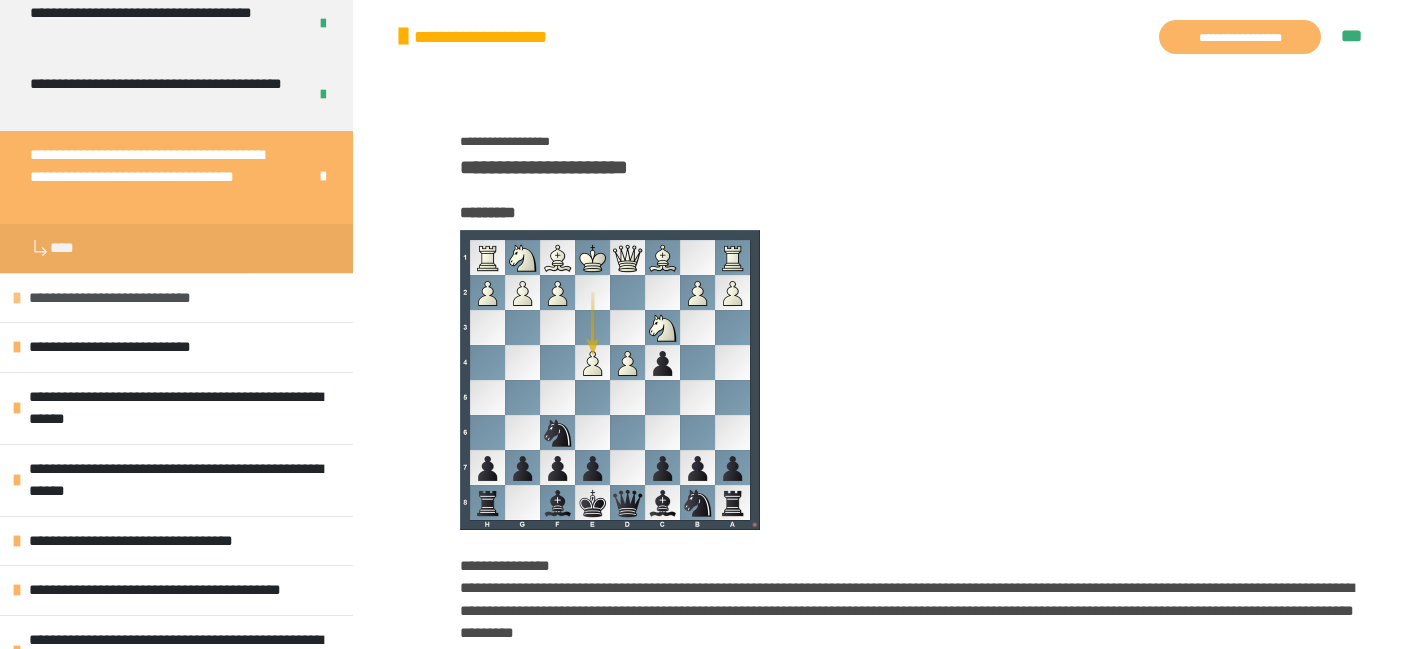 click on "**********" at bounding box center (130, 298) 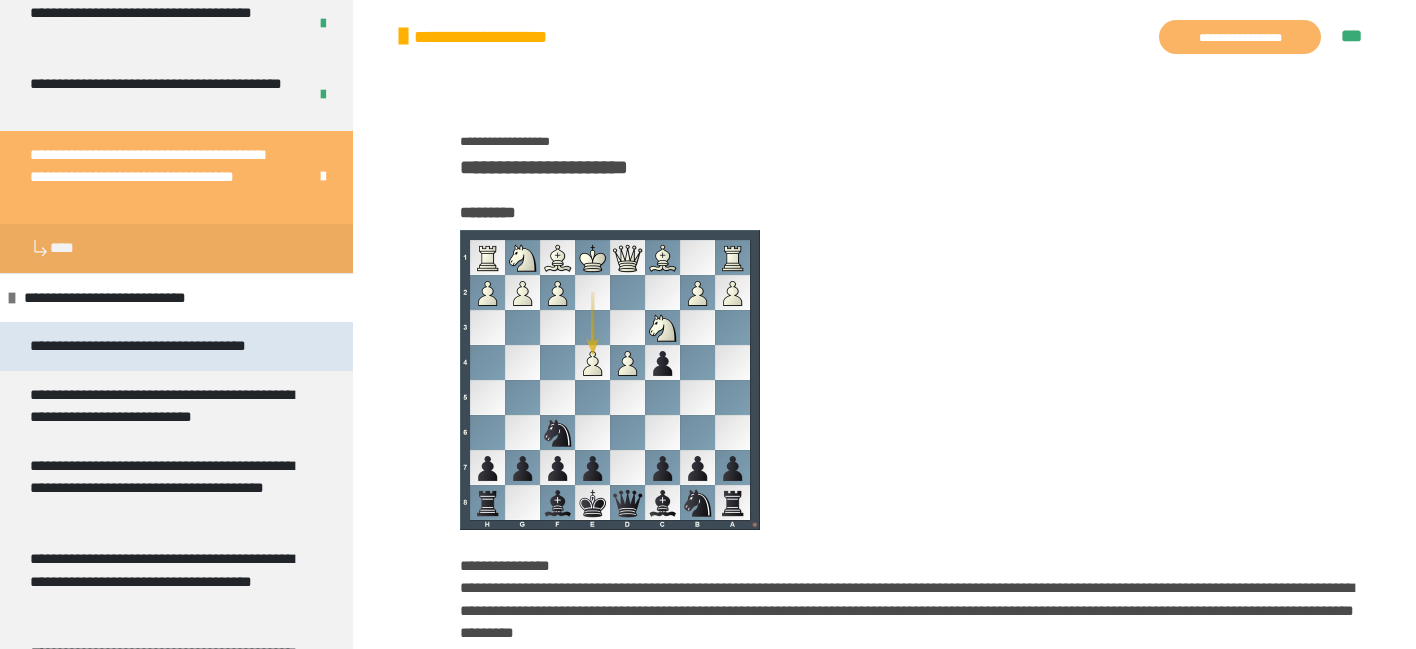 click on "**********" at bounding box center (166, 346) 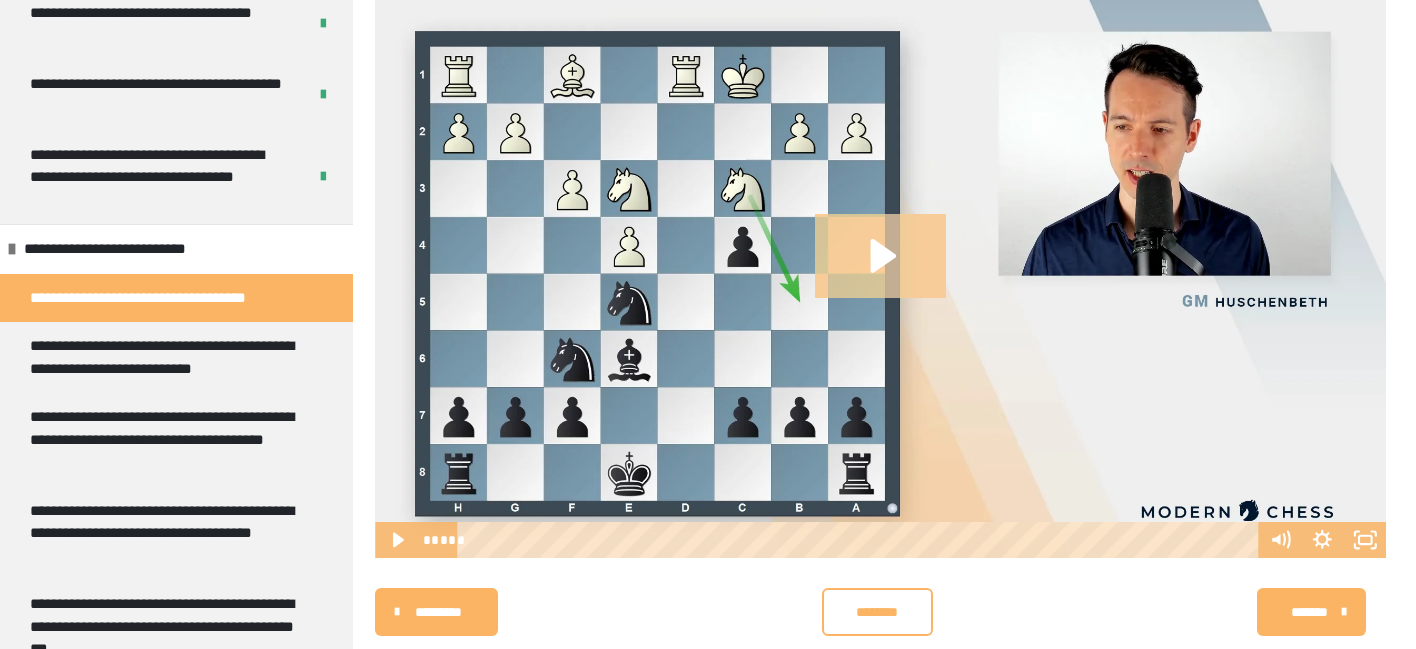 click 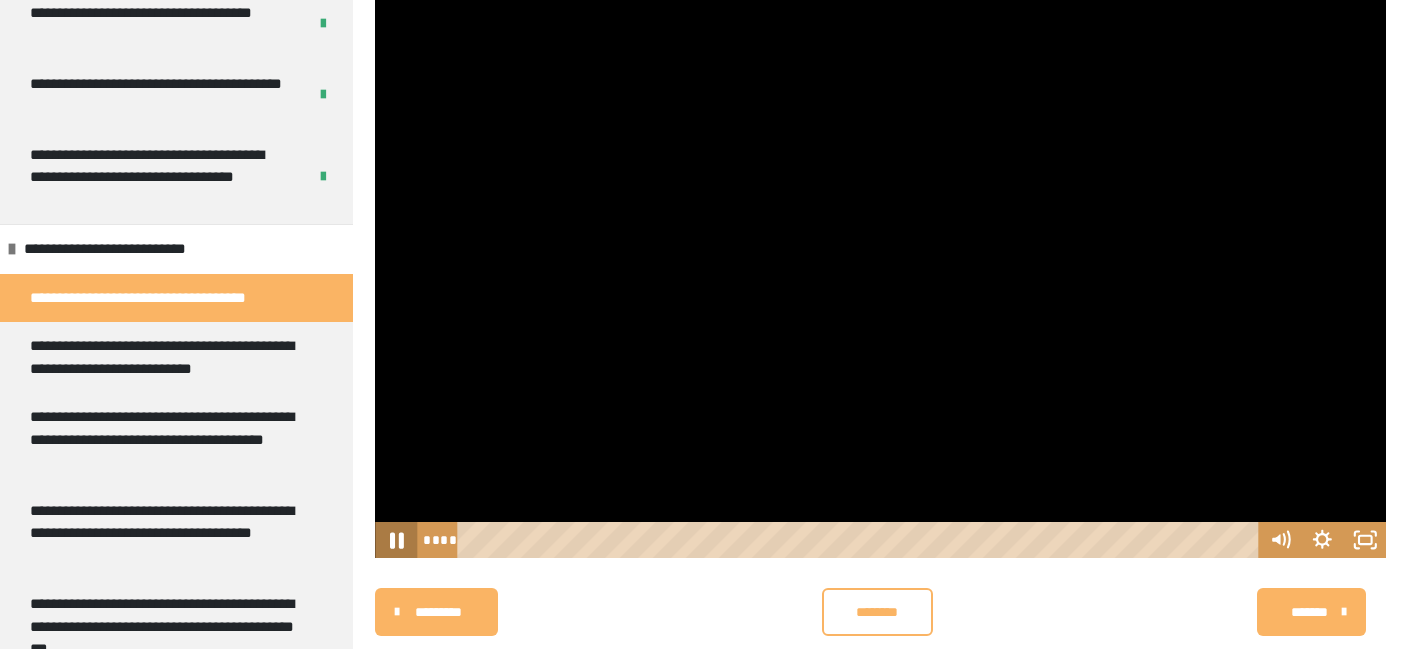 click 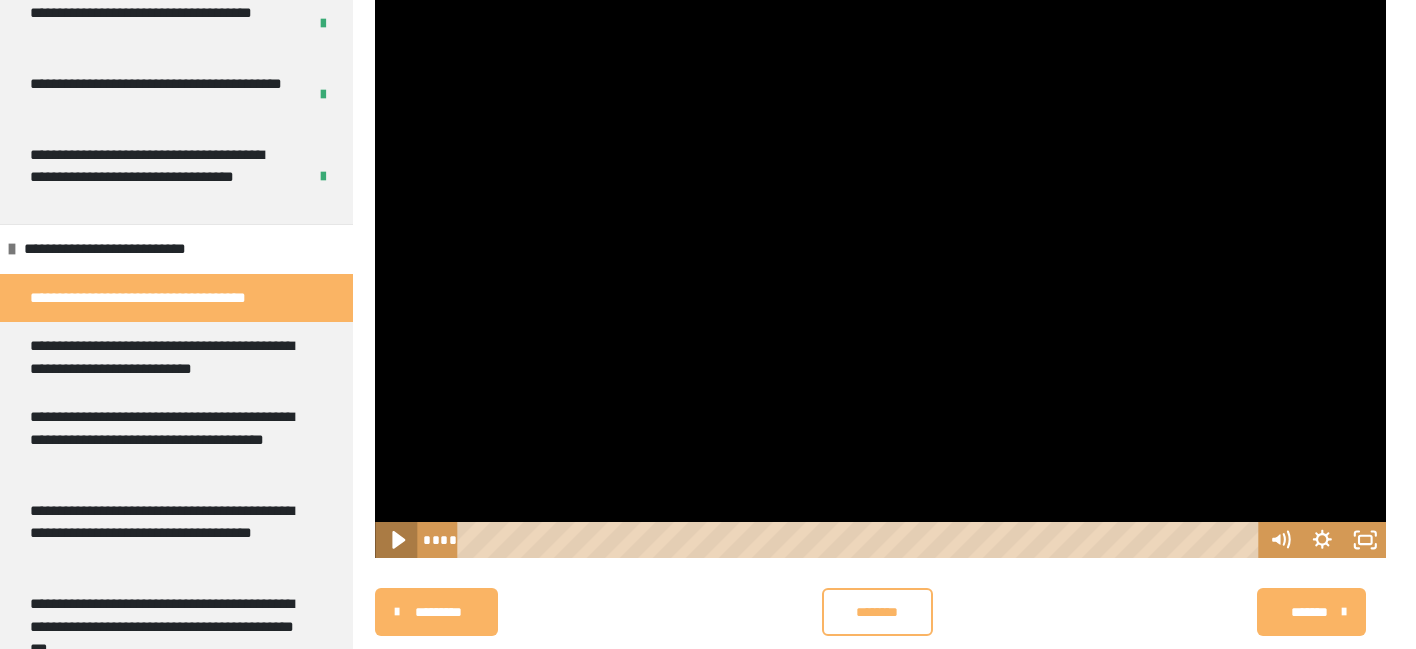 click 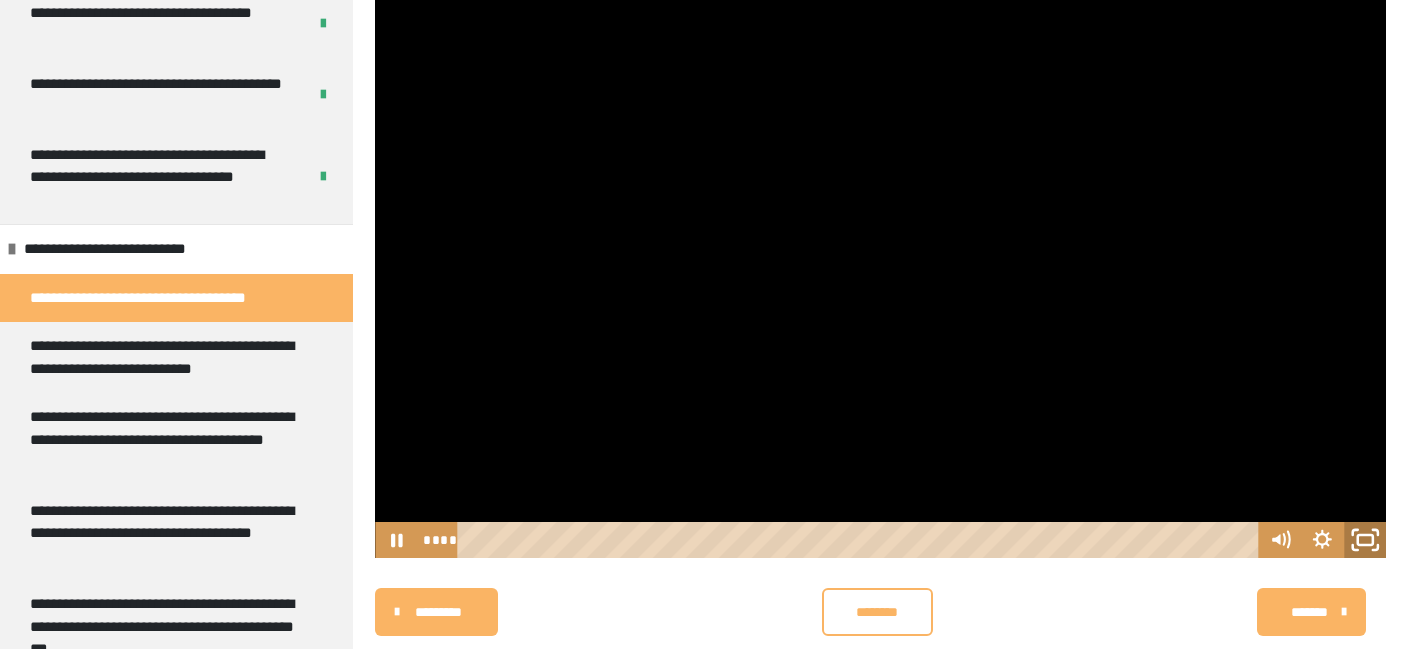 click 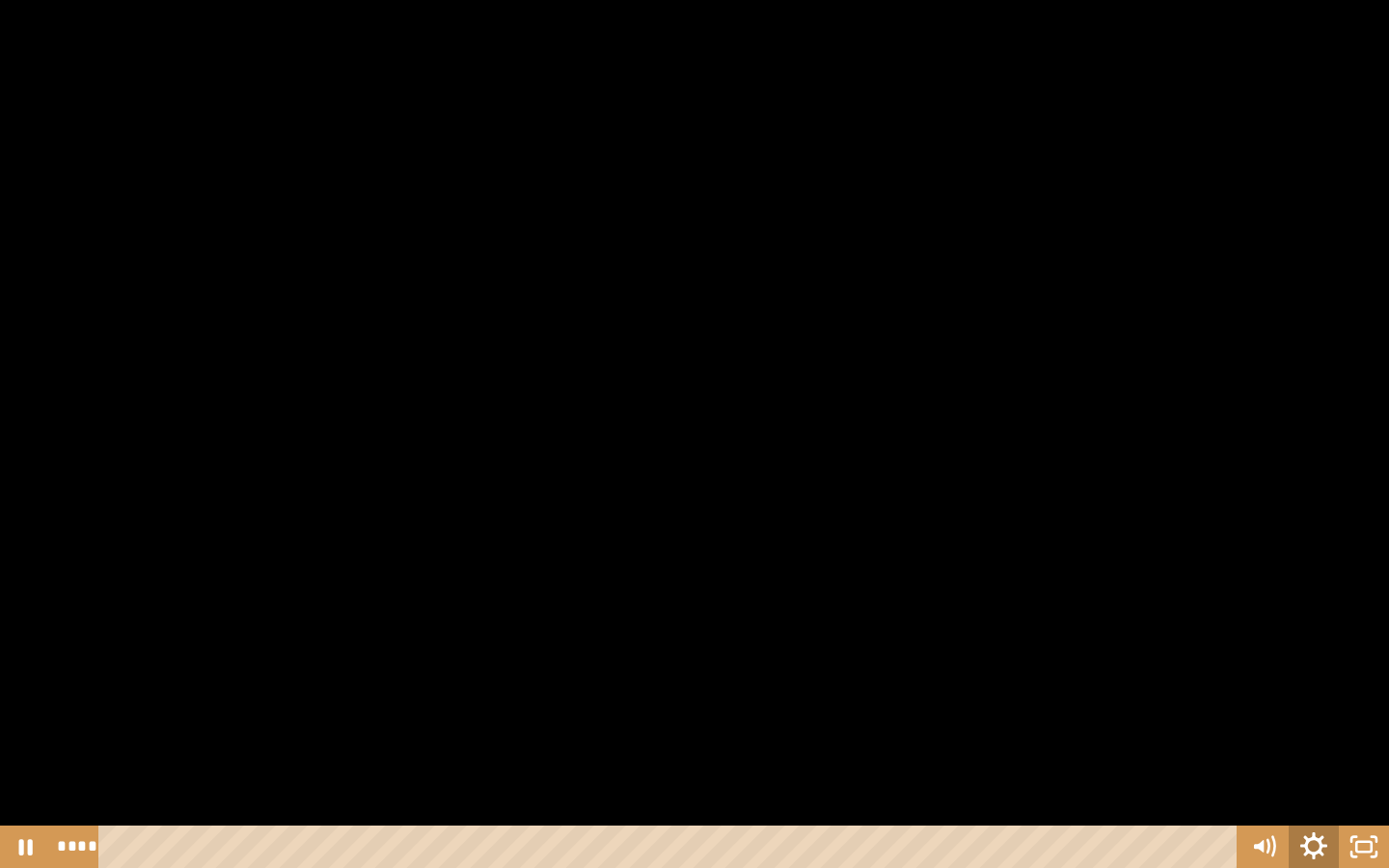 click 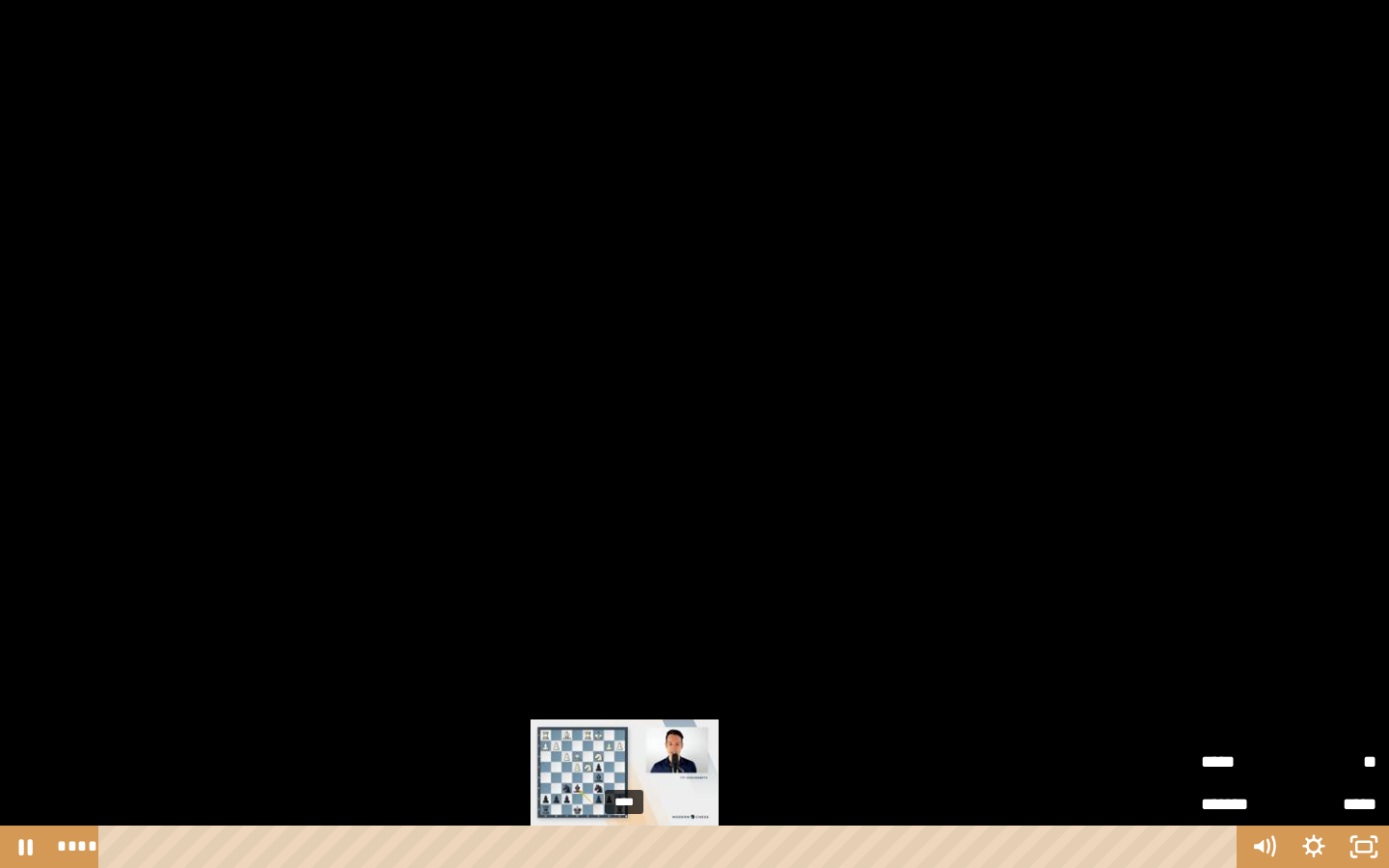 click on "****" at bounding box center [671, 847] 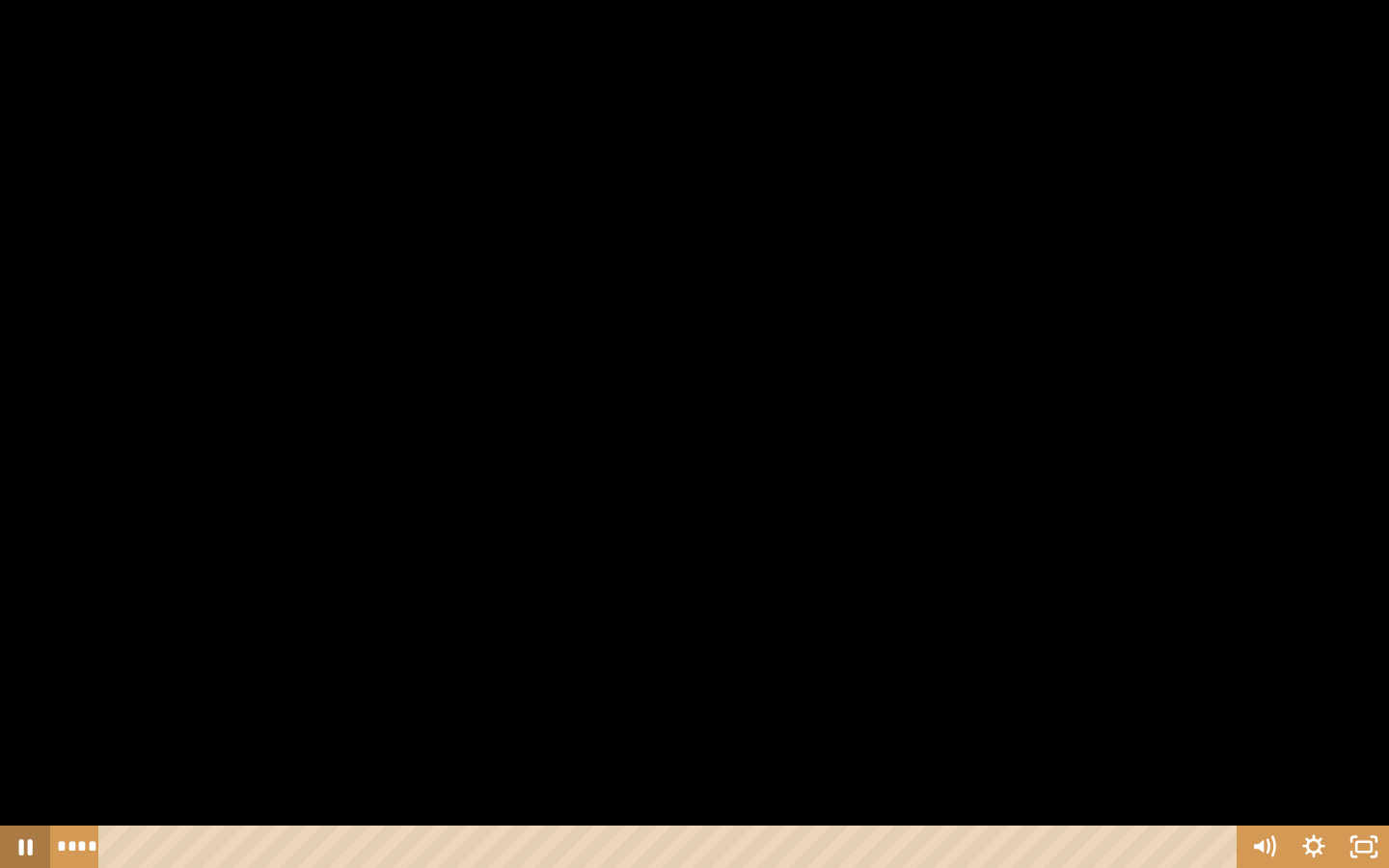 click 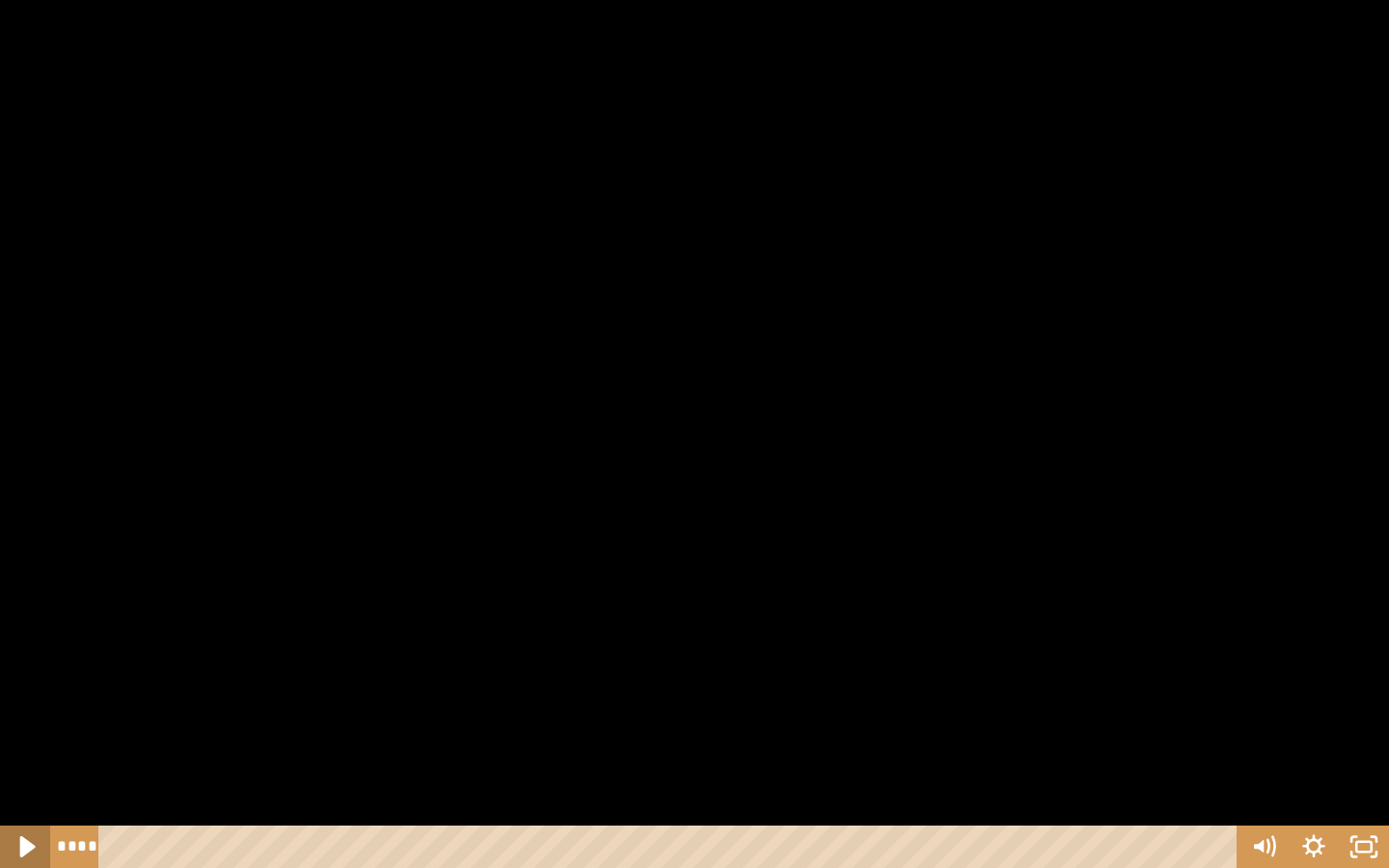 click 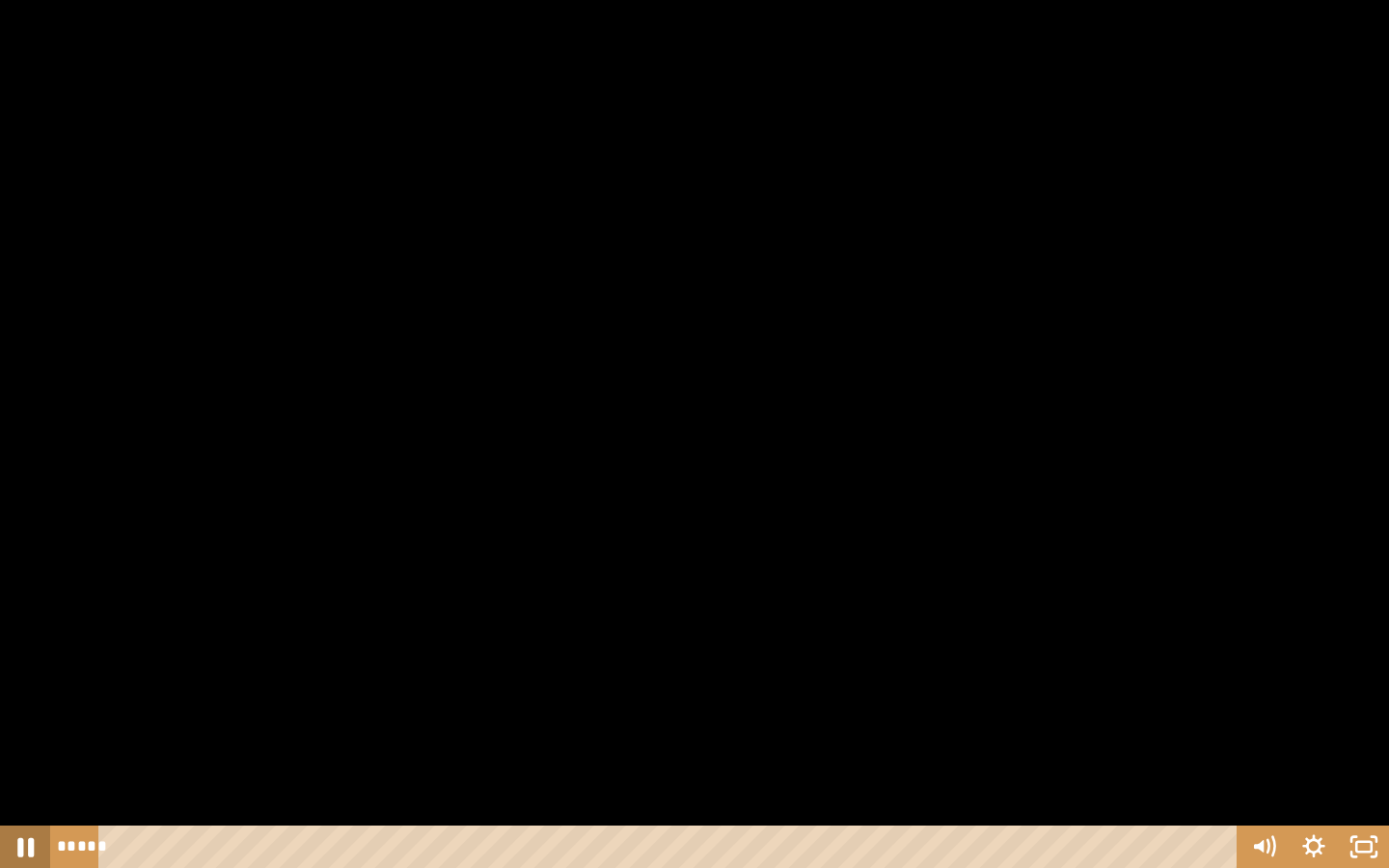 click 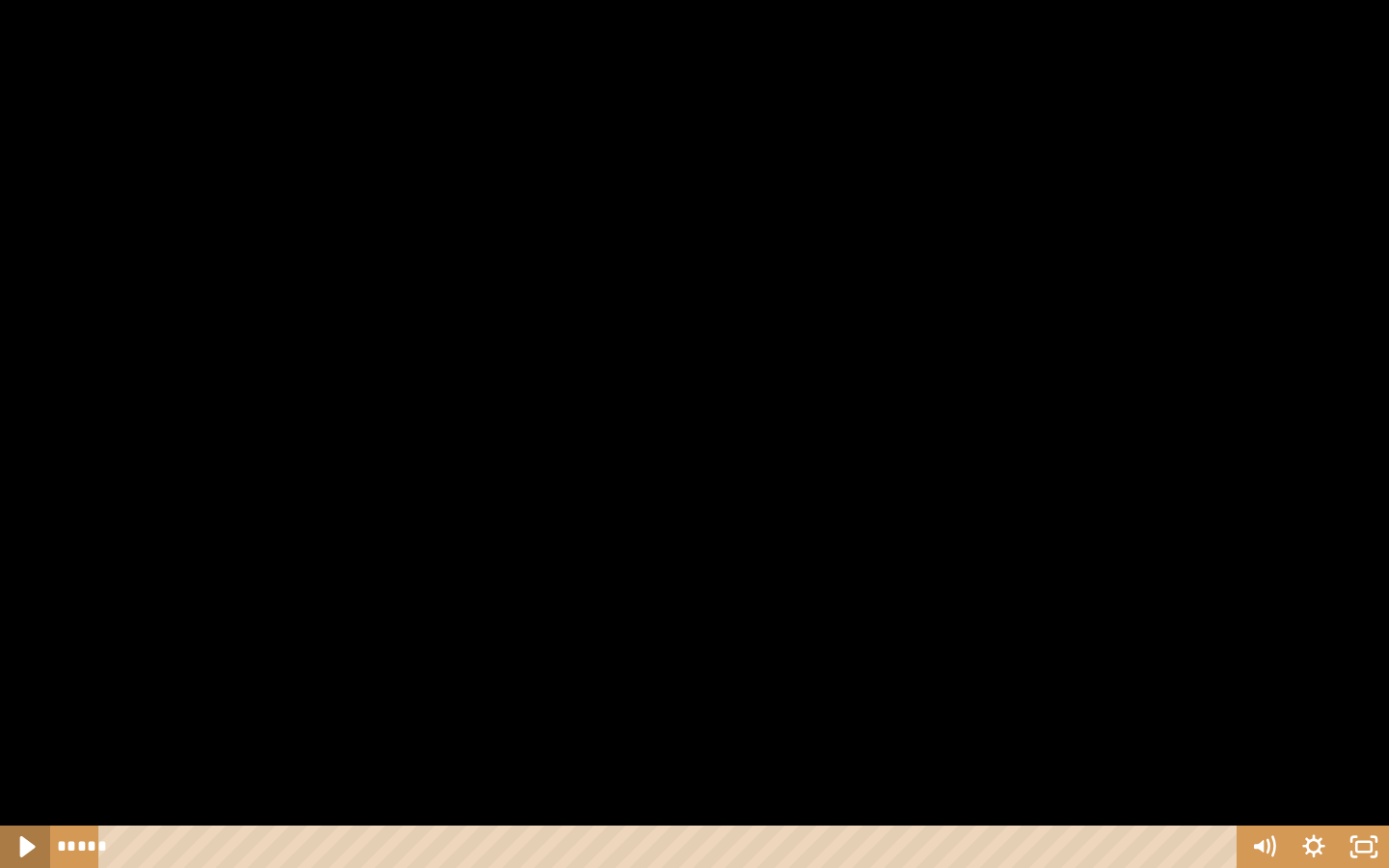 click 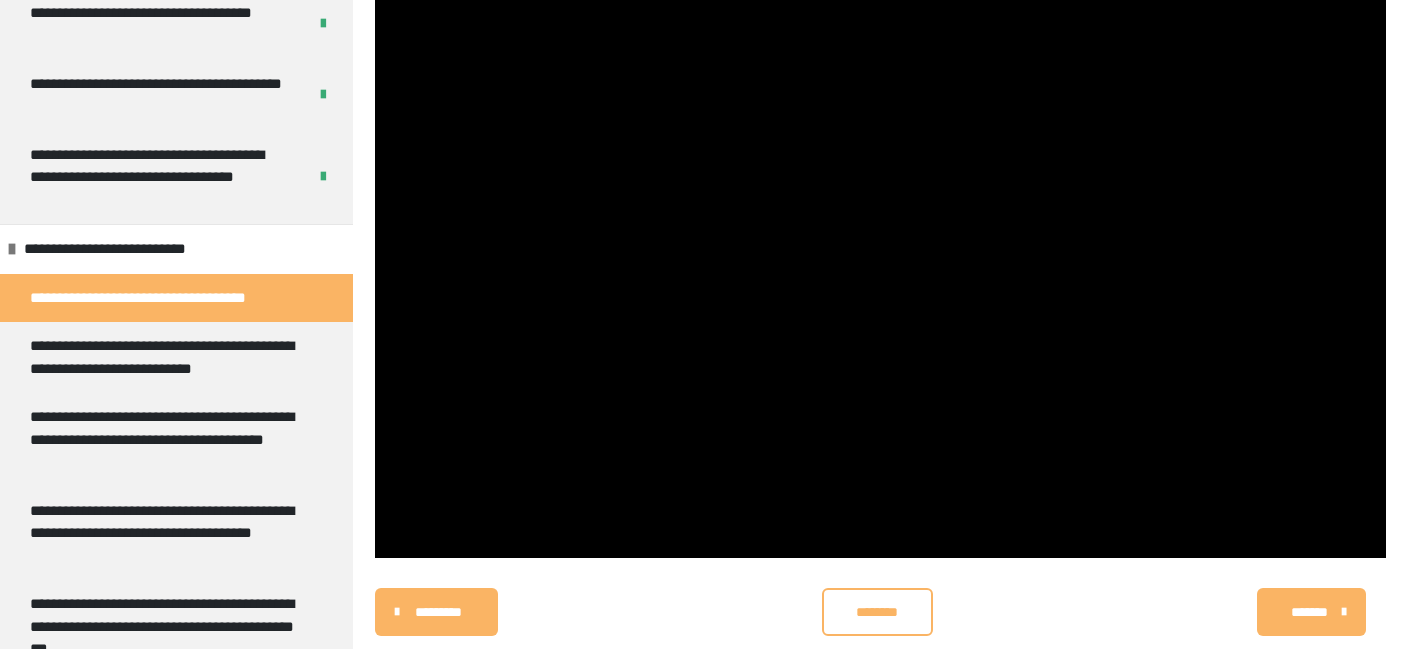 click on "********" at bounding box center [877, 612] 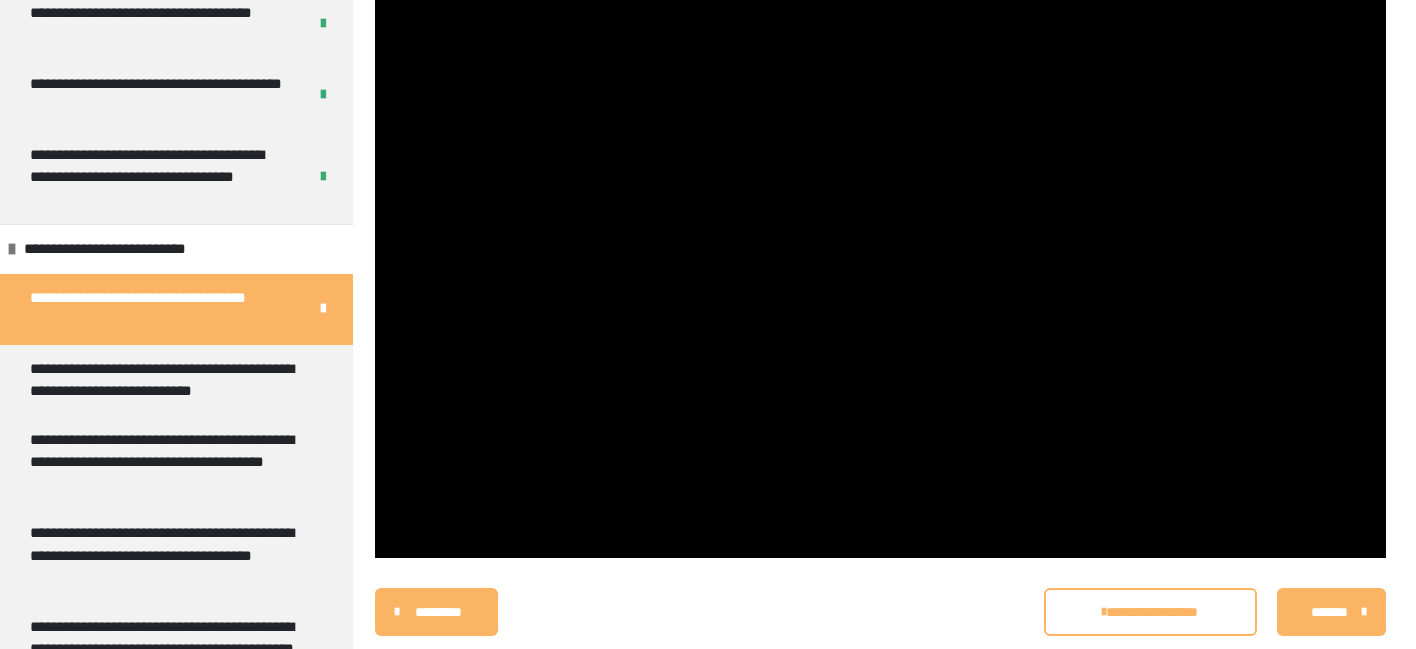 click on "*******" at bounding box center (1329, 612) 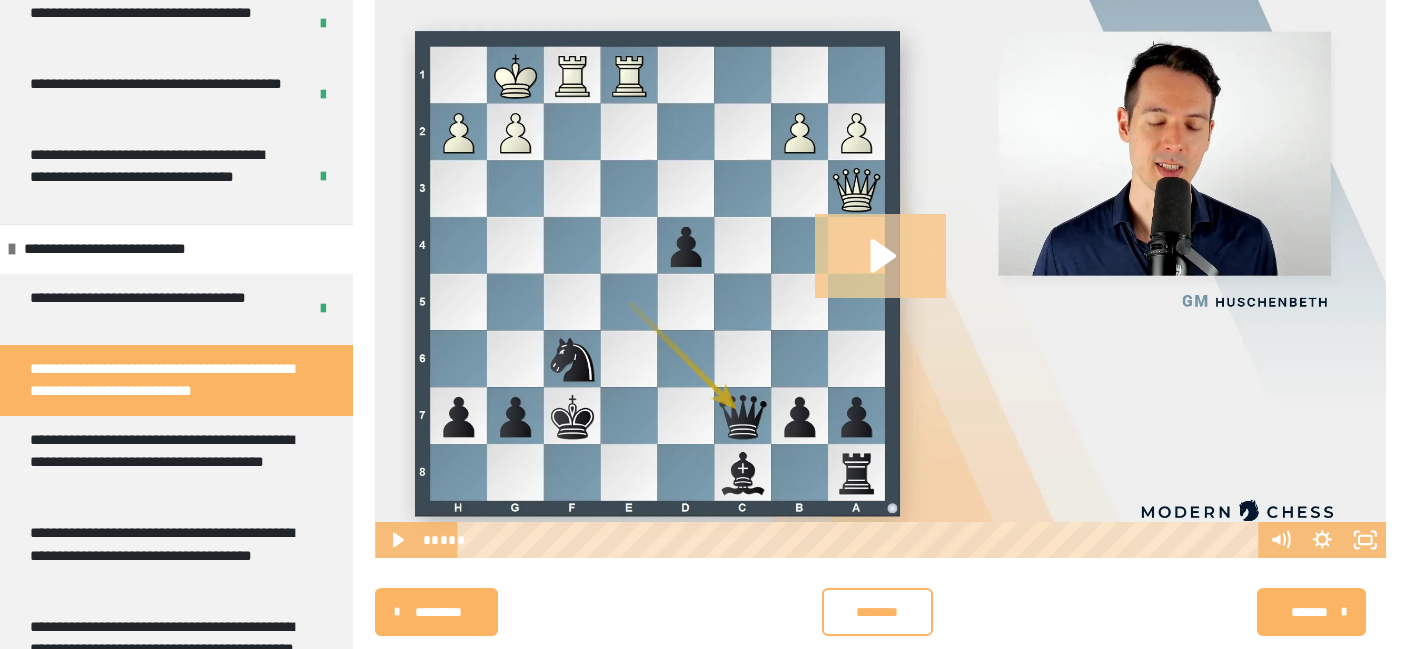 click 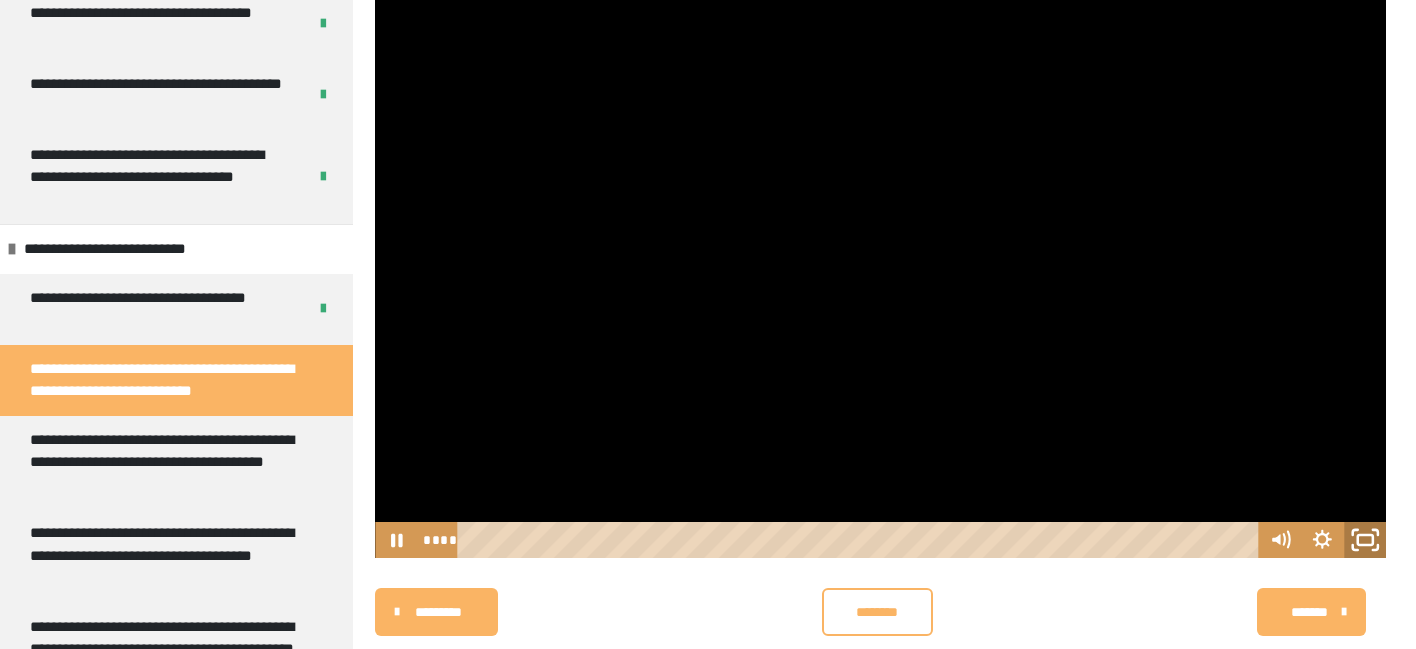 click 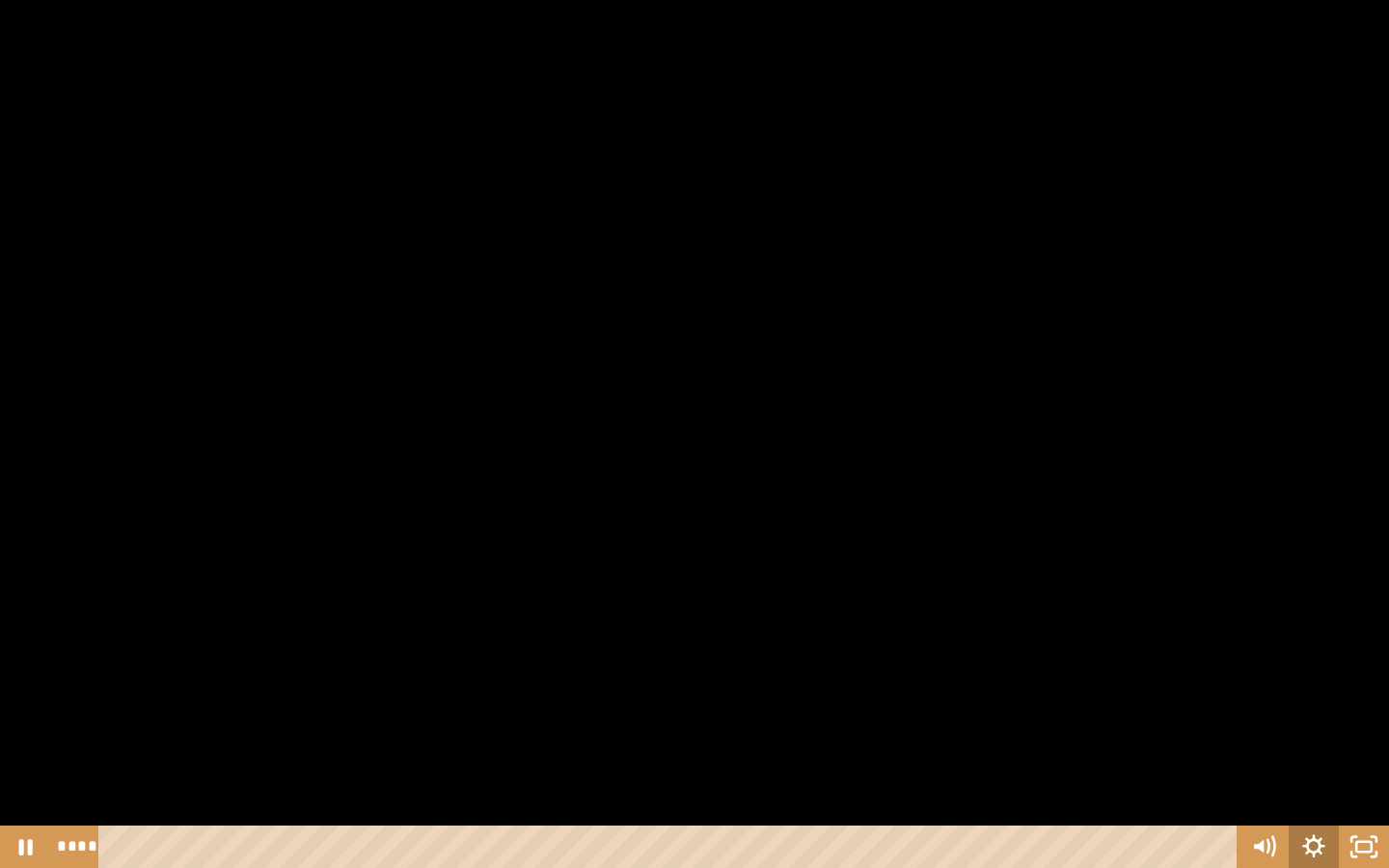 click 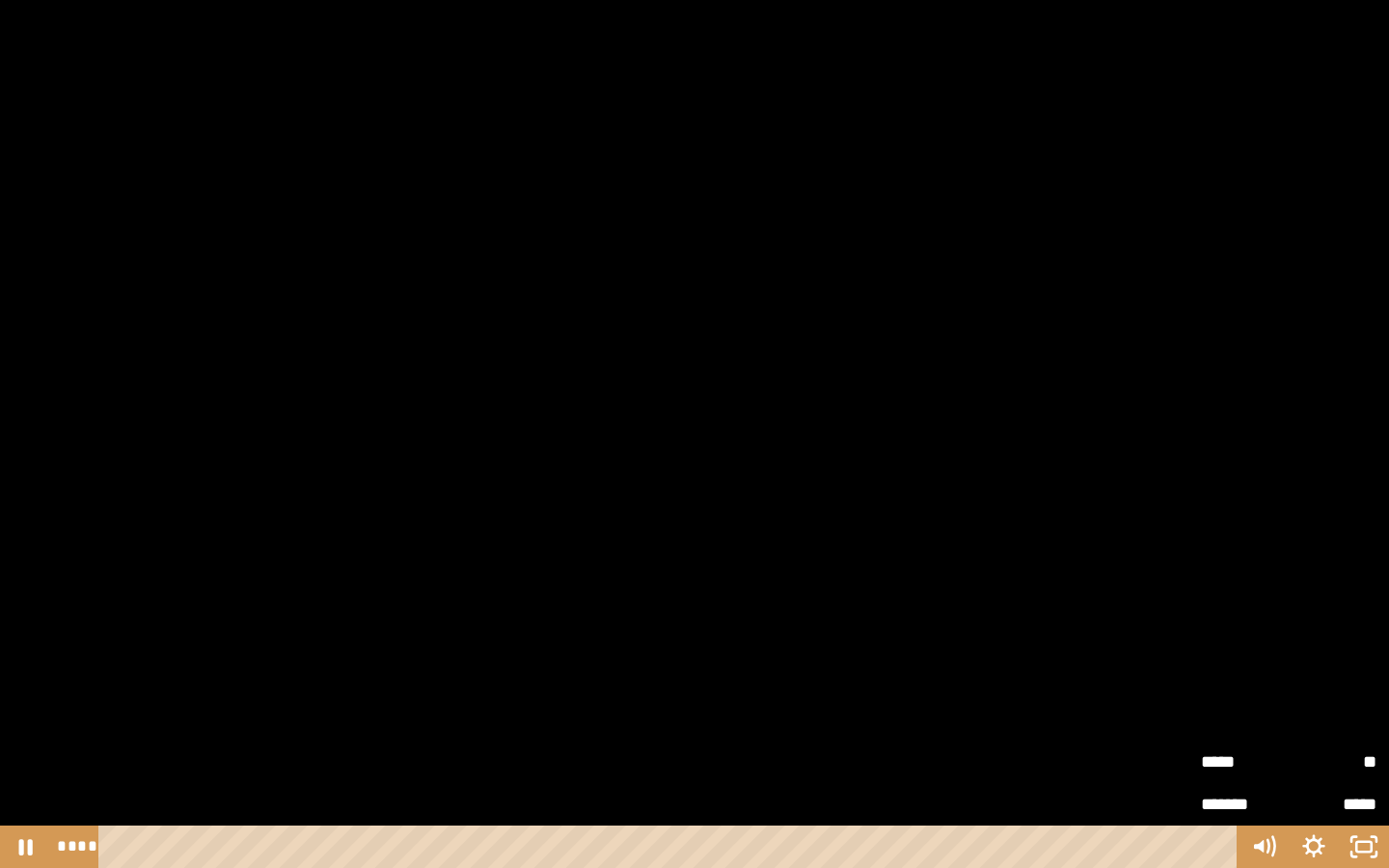 click on "**" at bounding box center (1332, 761) 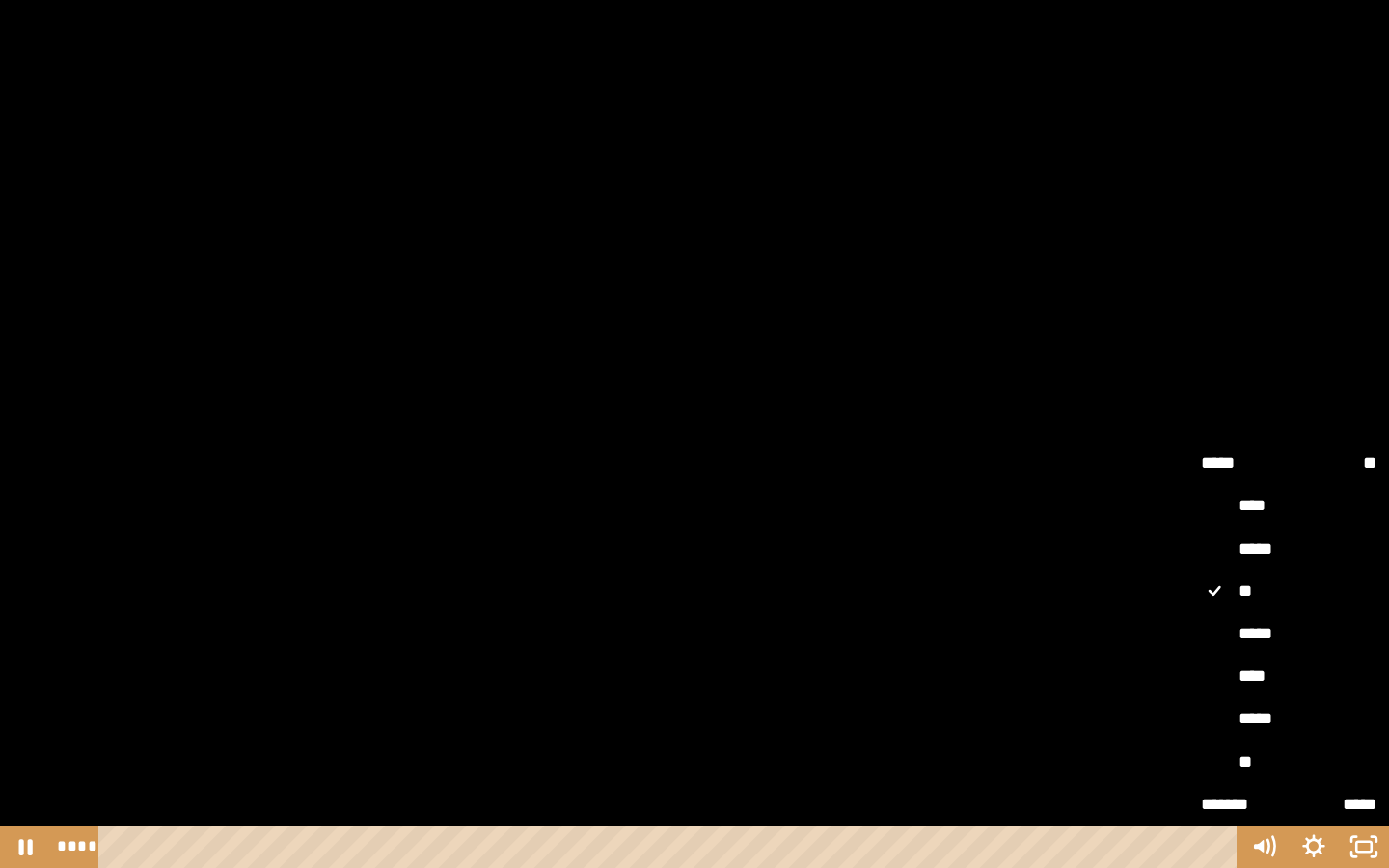 click on "****" at bounding box center (1289, 677) 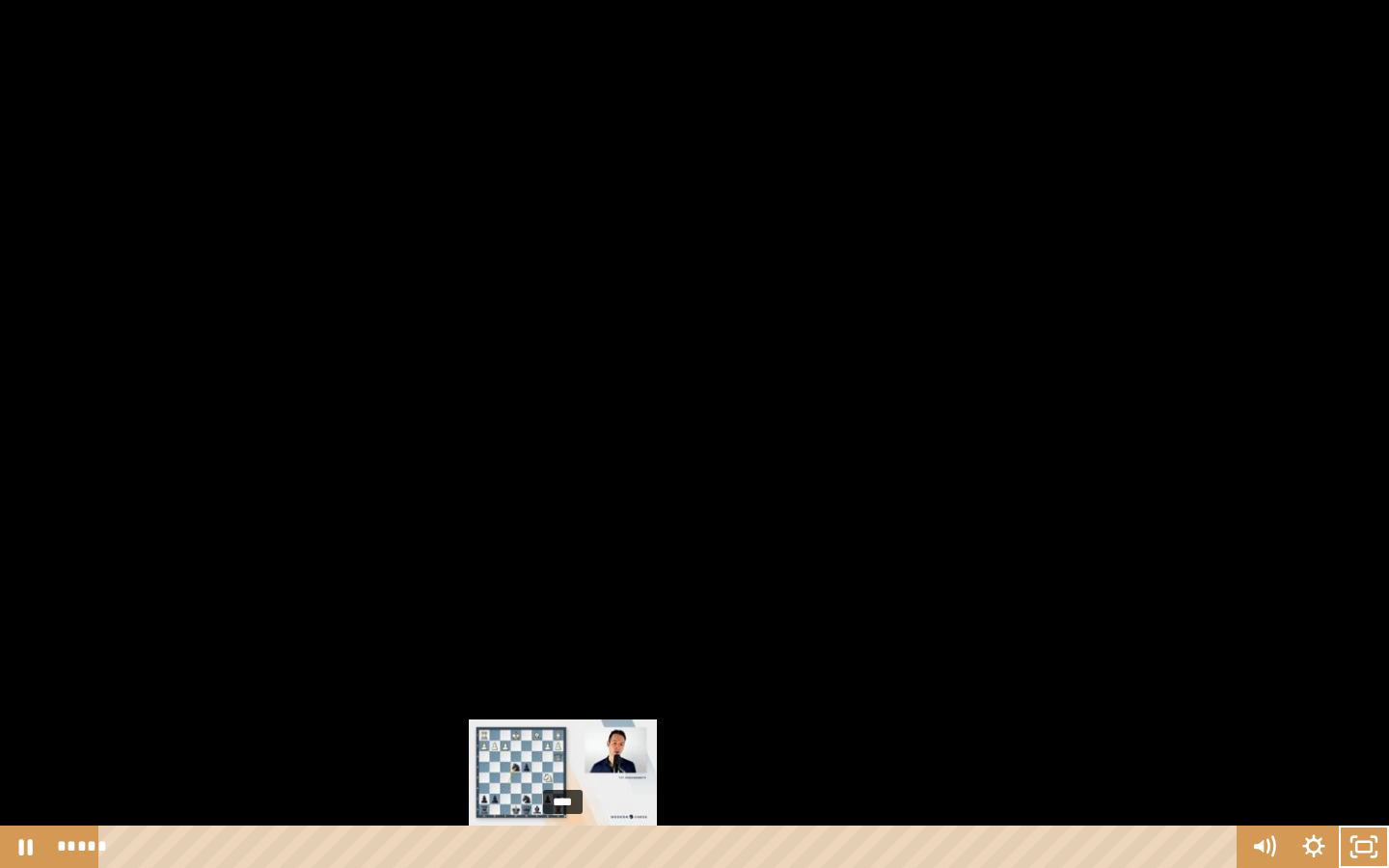 click on "****" at bounding box center [671, 847] 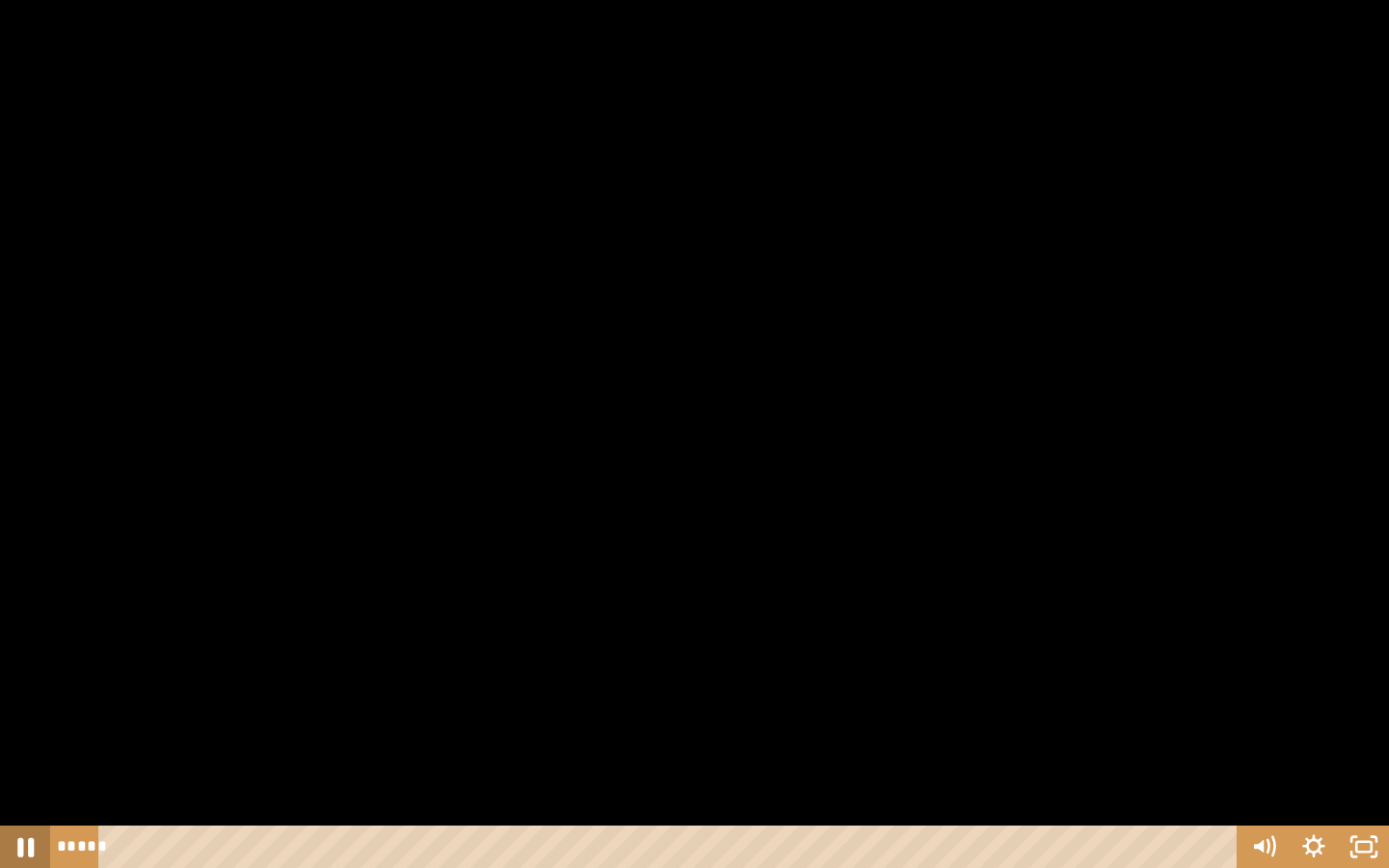click 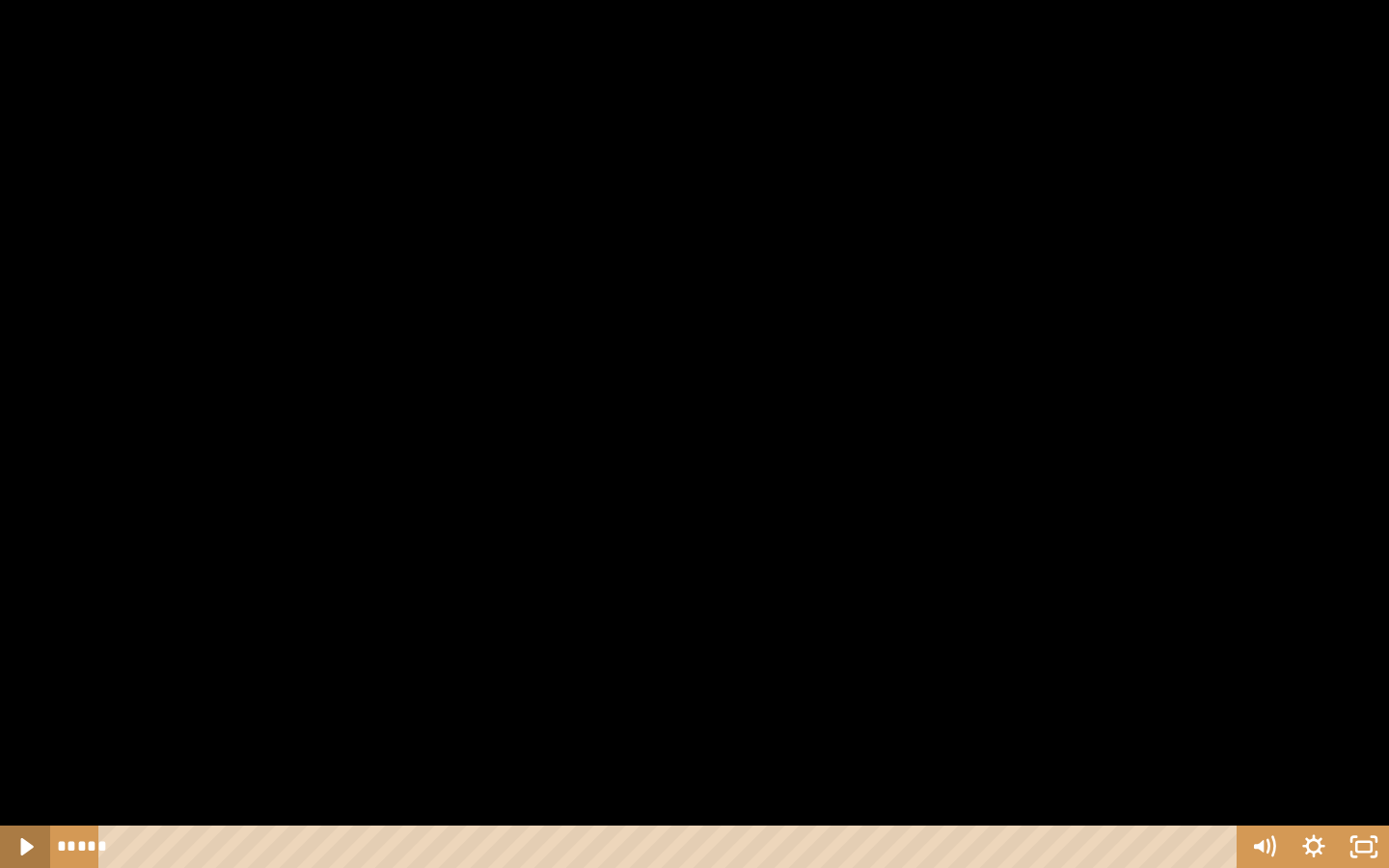 click 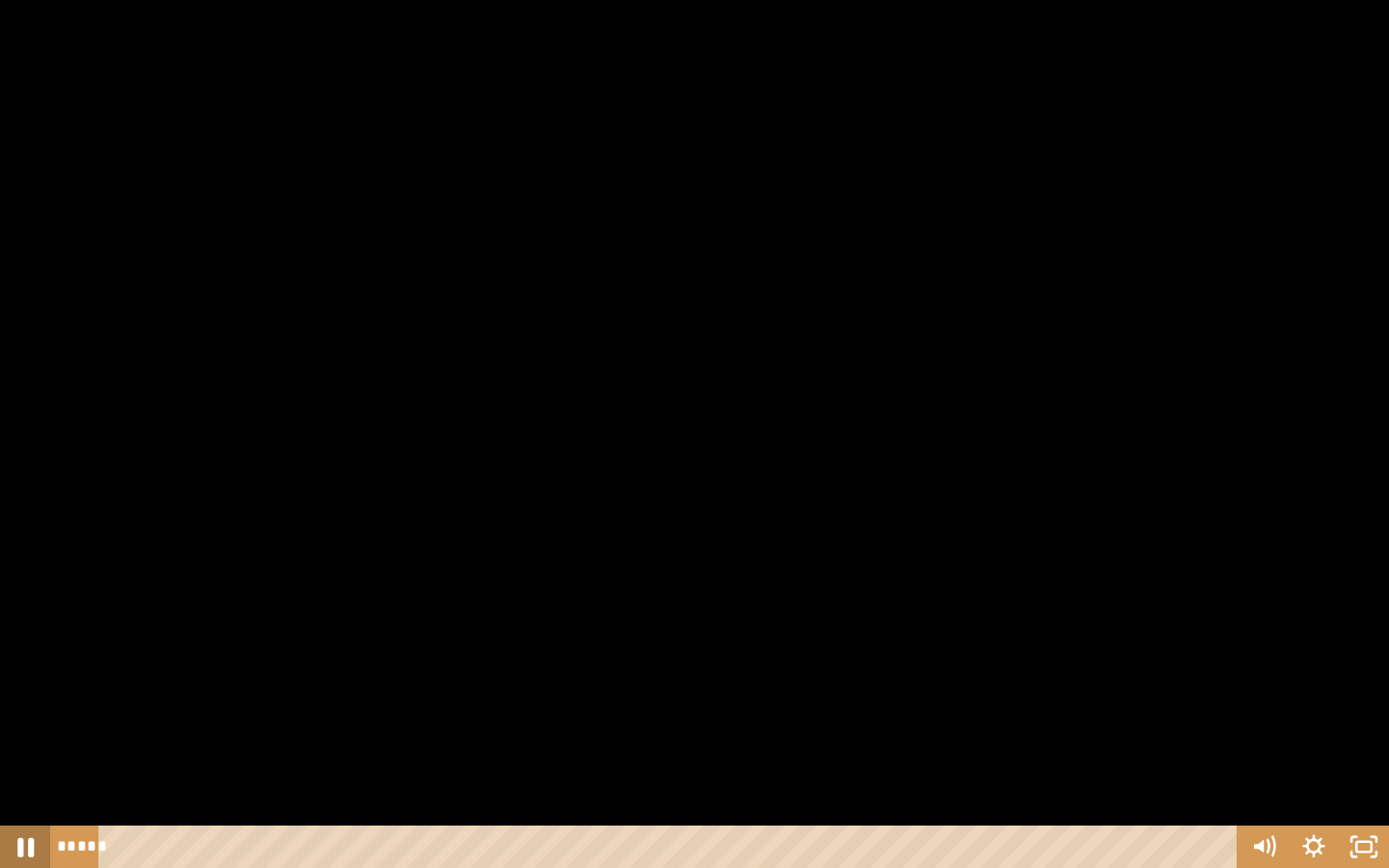 click 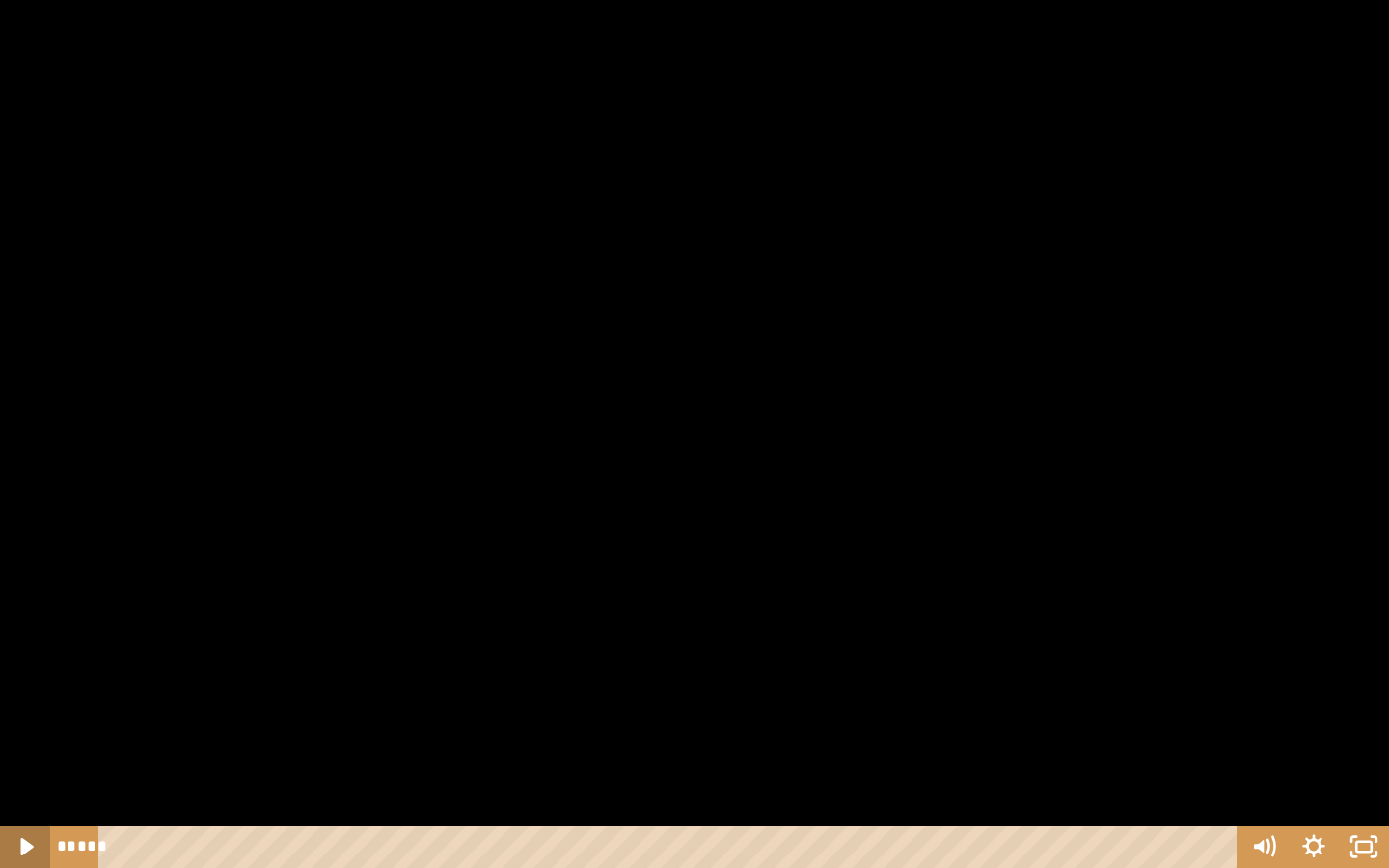 click 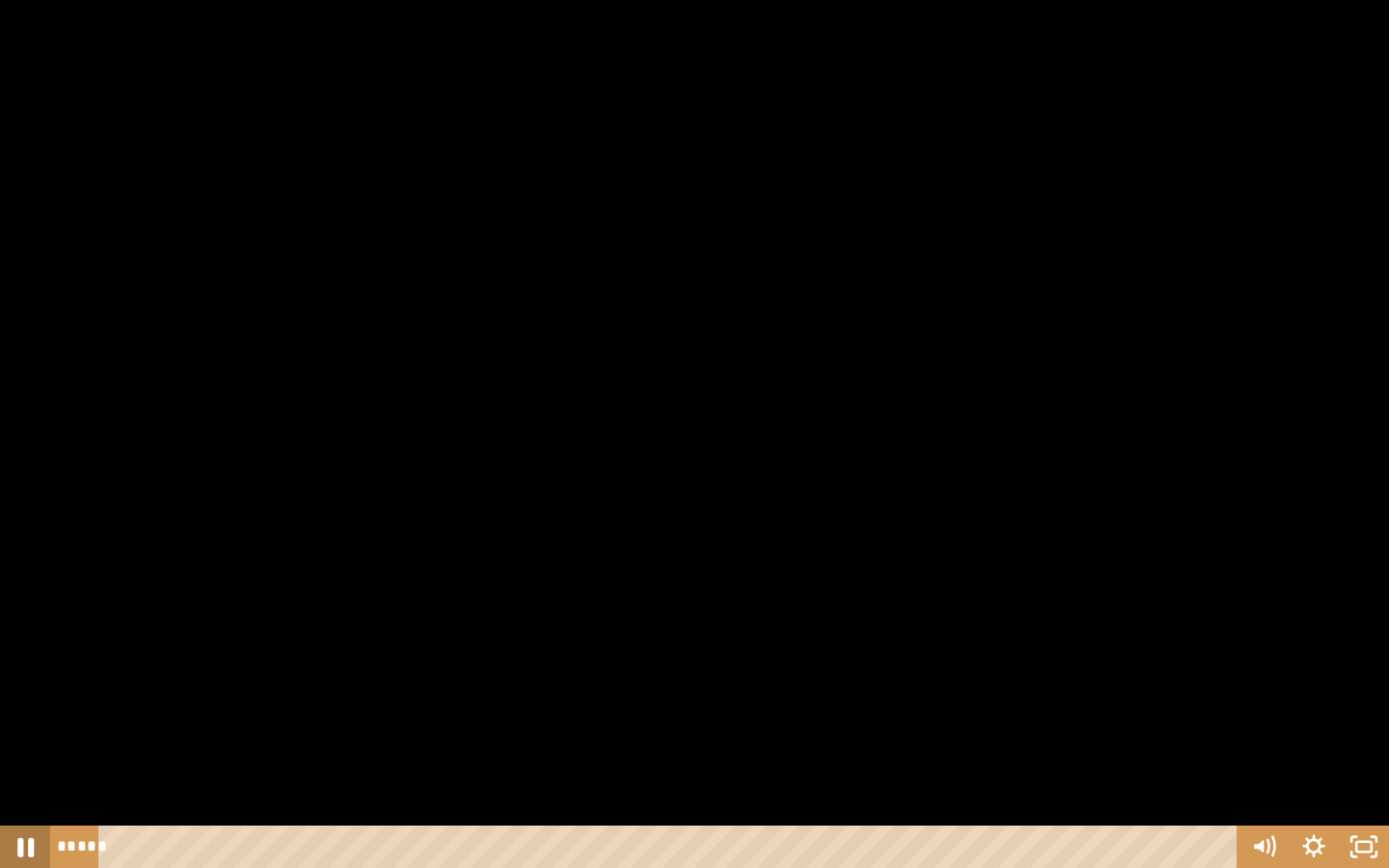 click 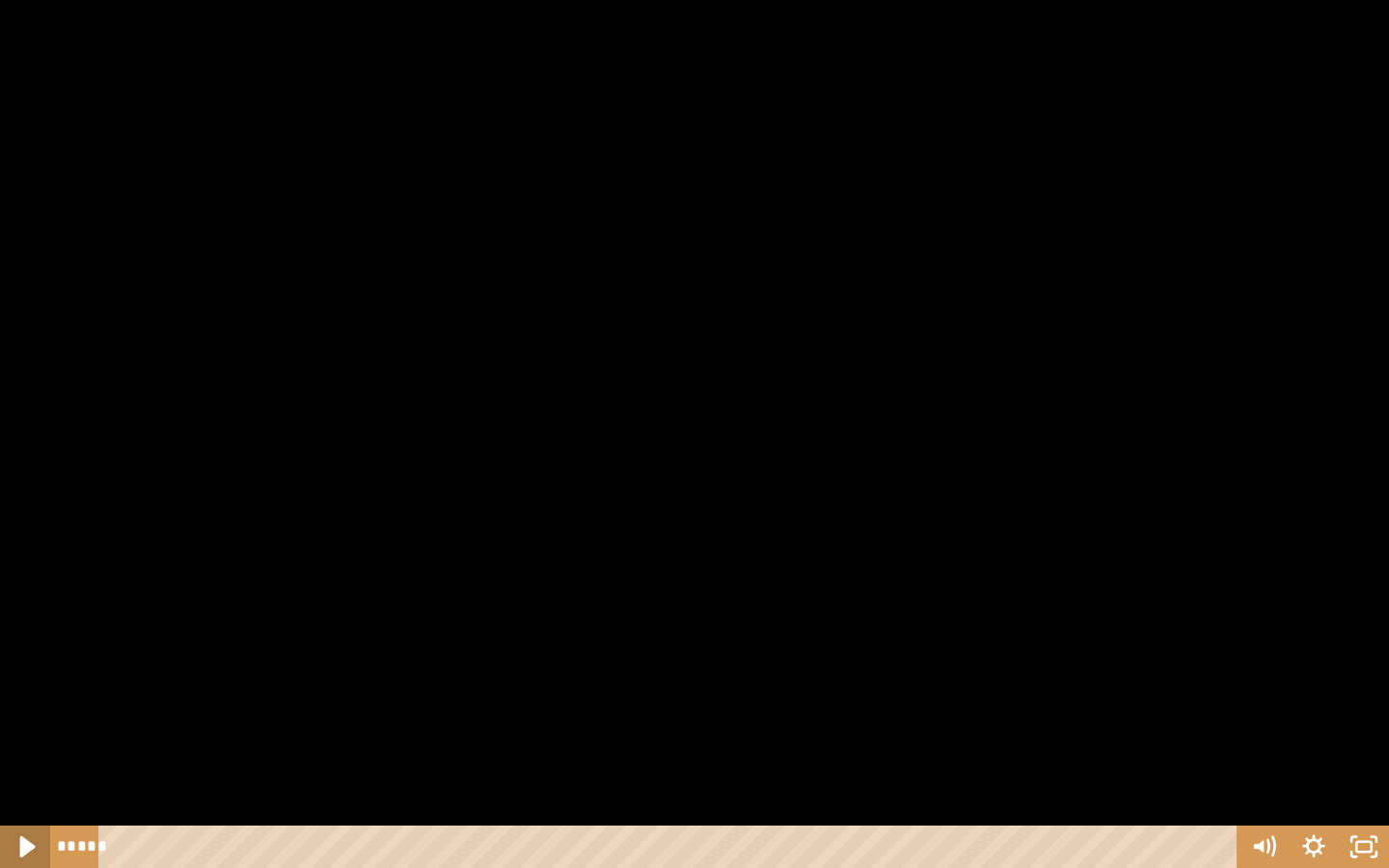 click 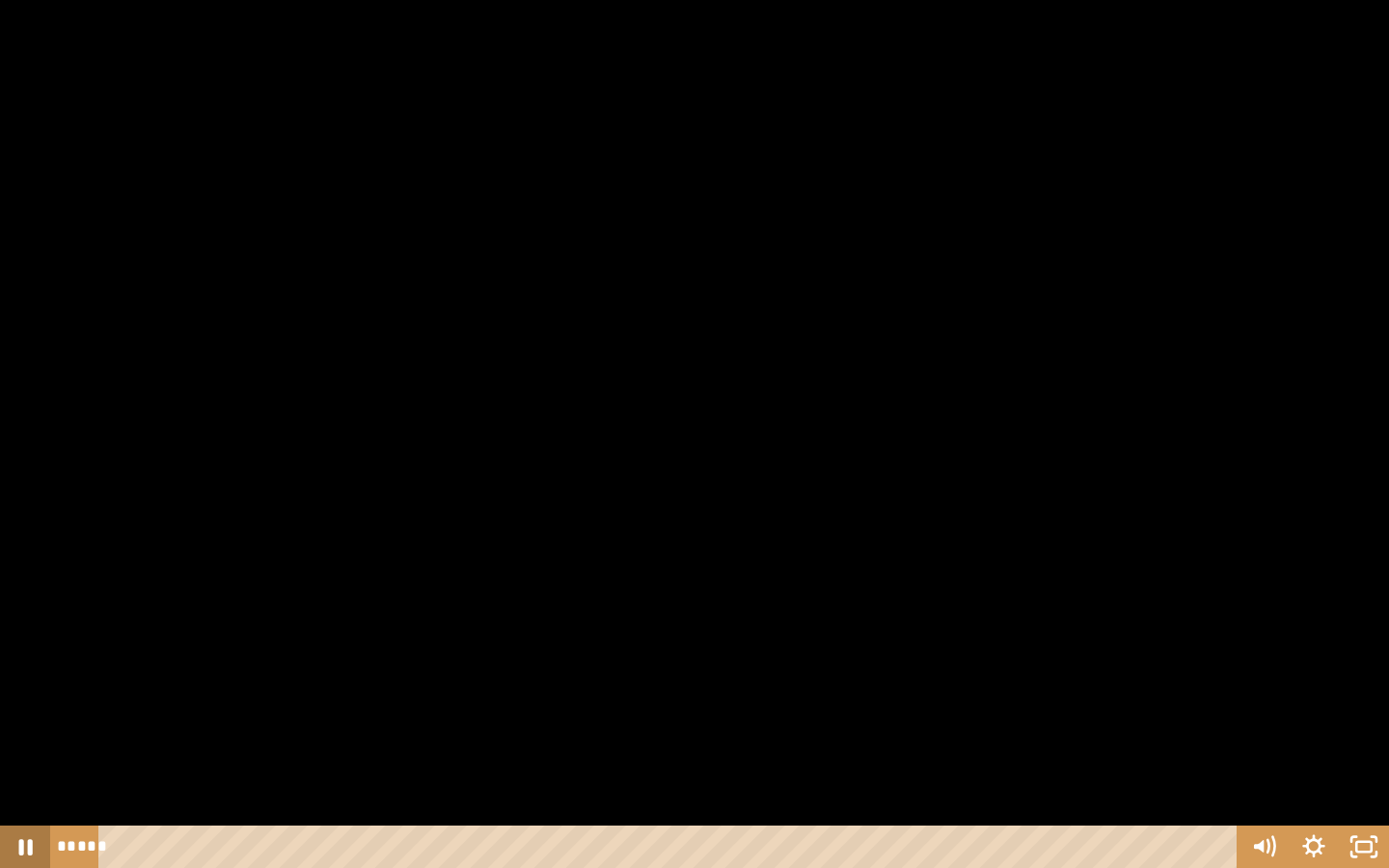 click 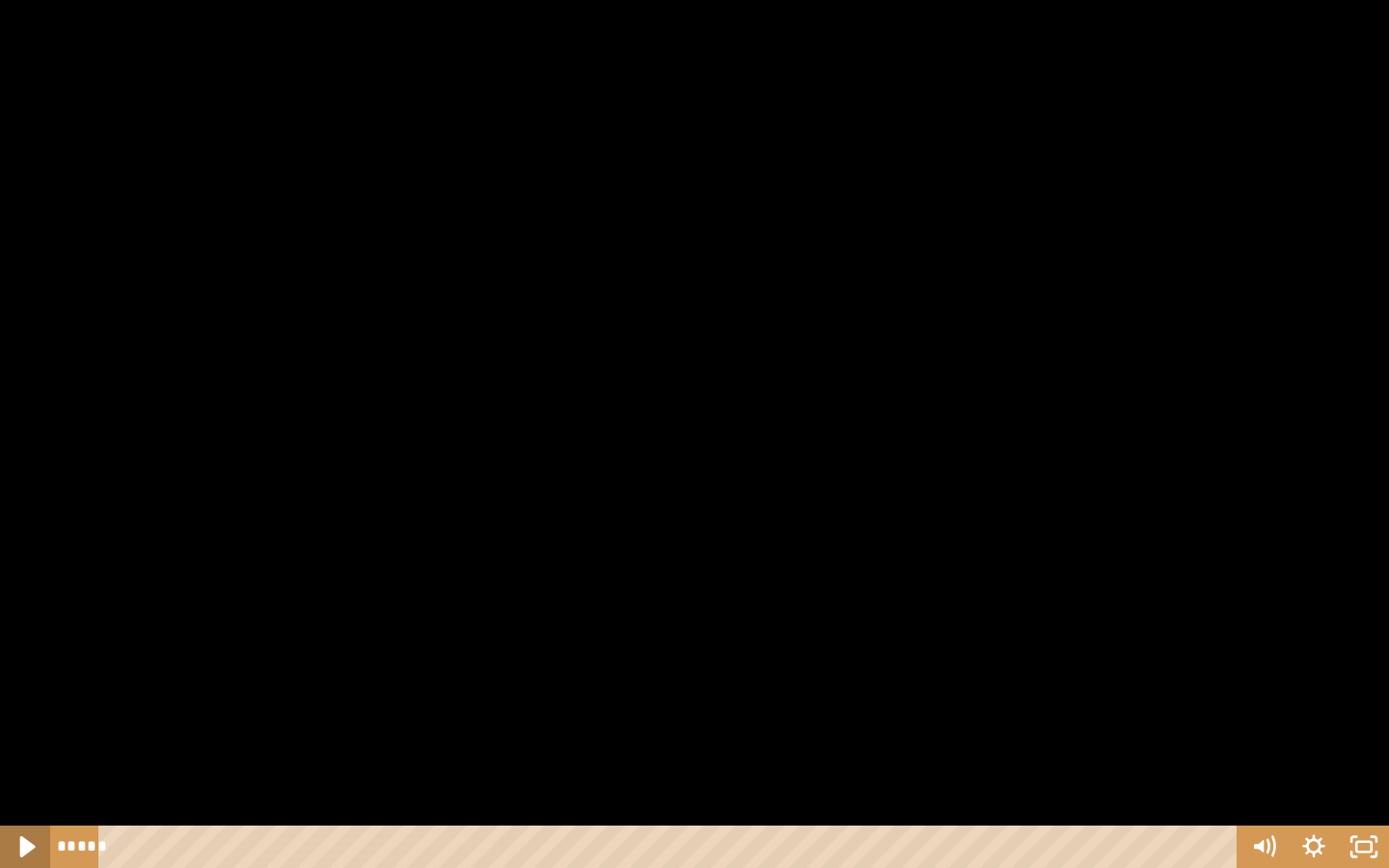 click 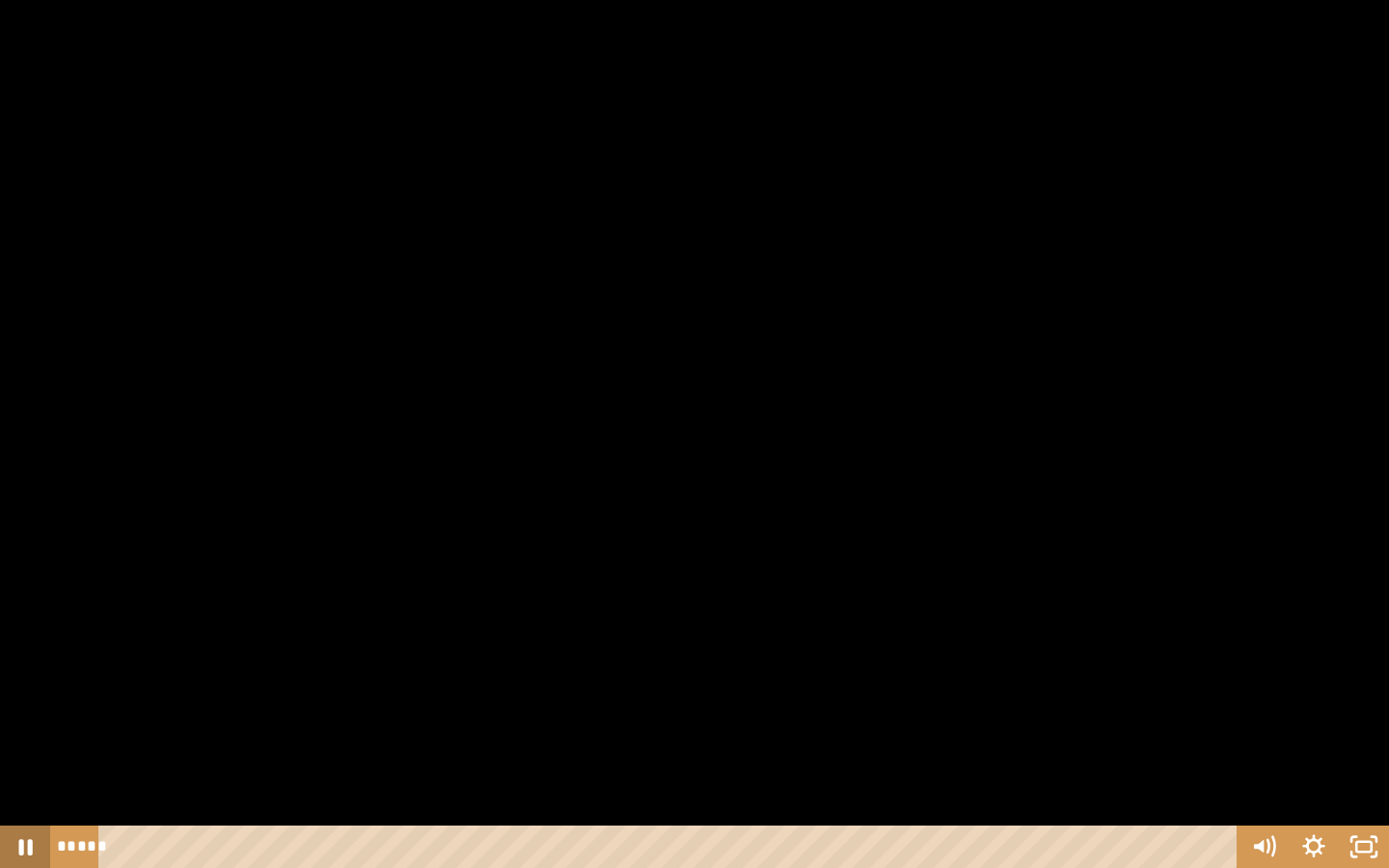 click 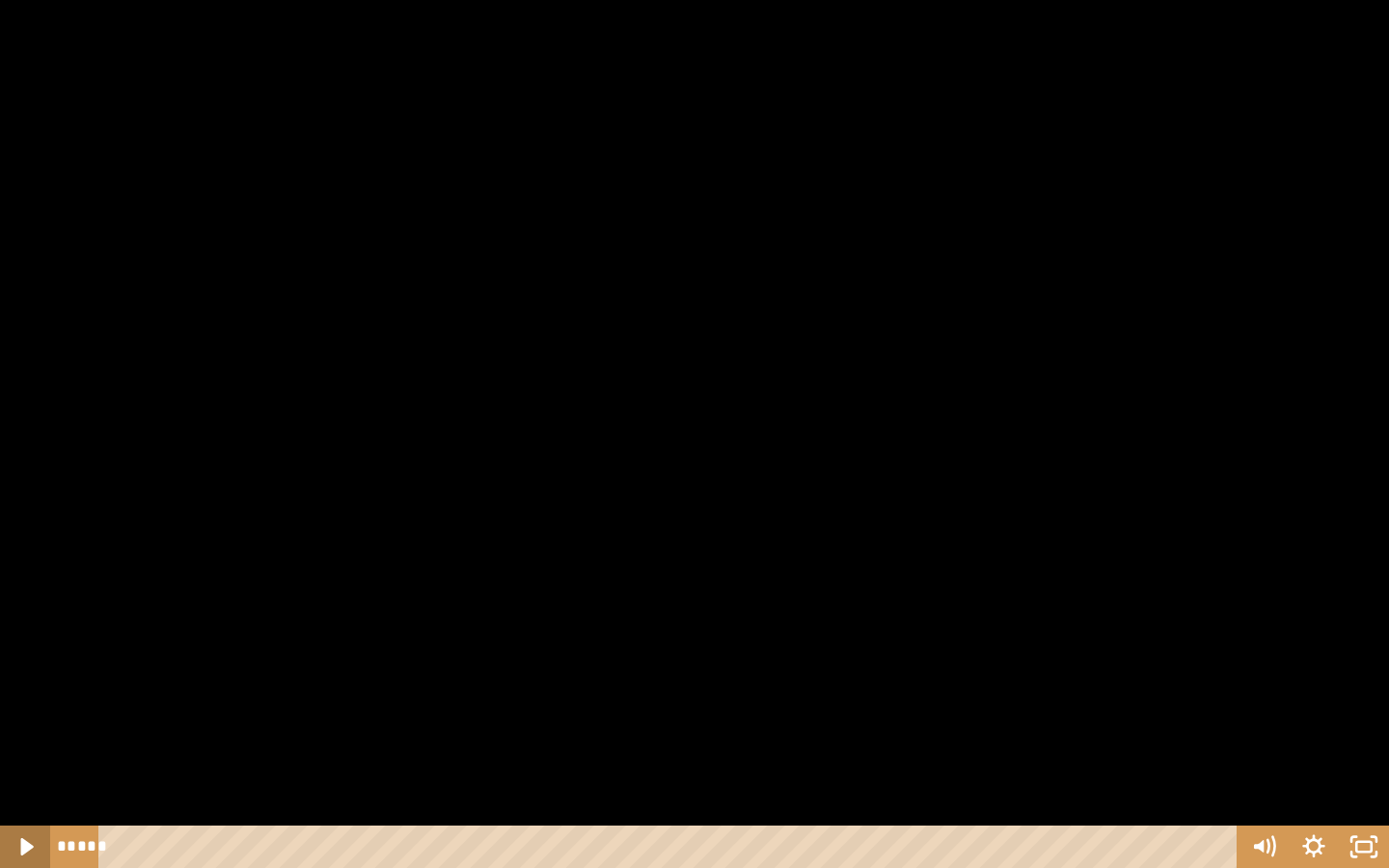 click 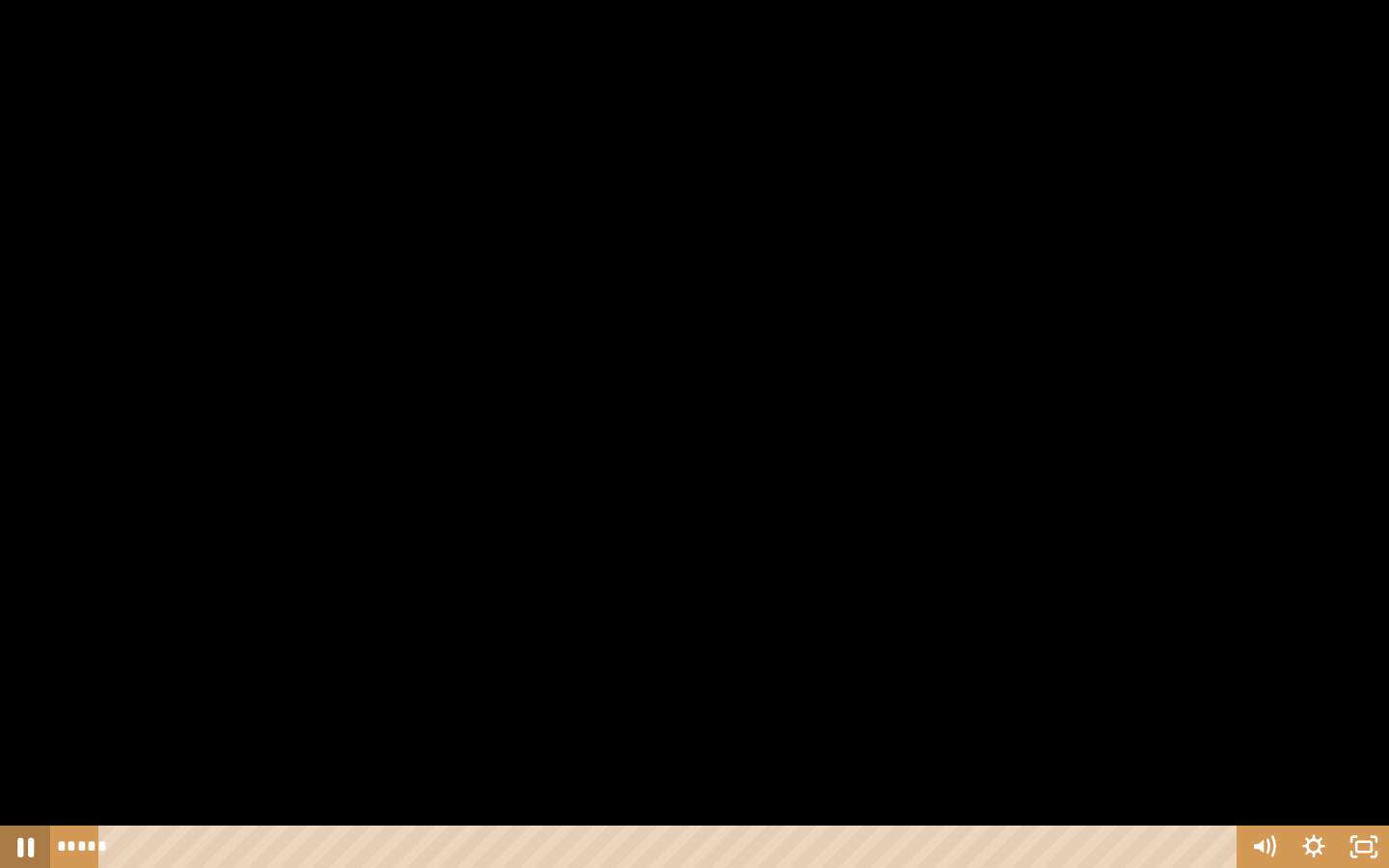 click 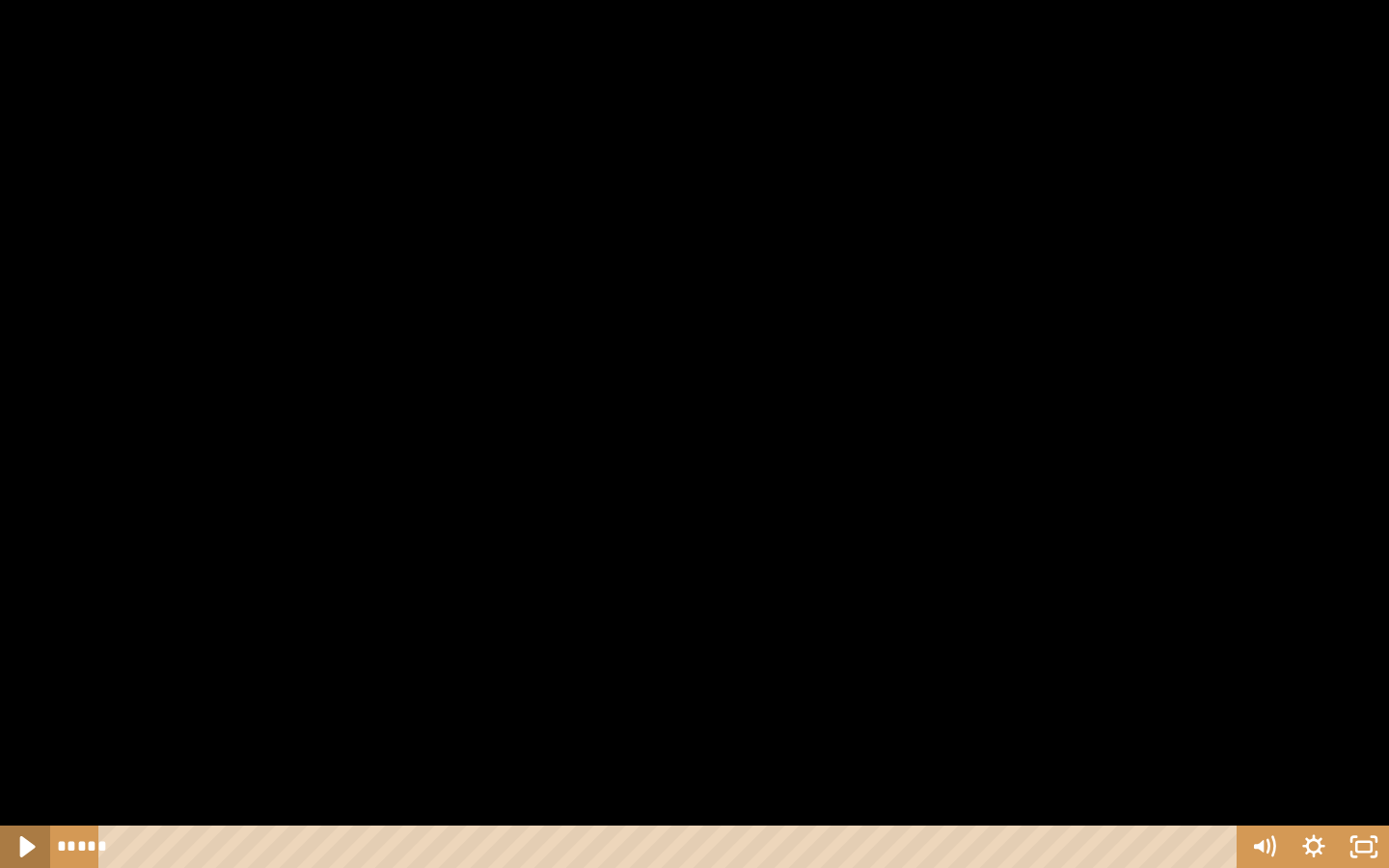 click 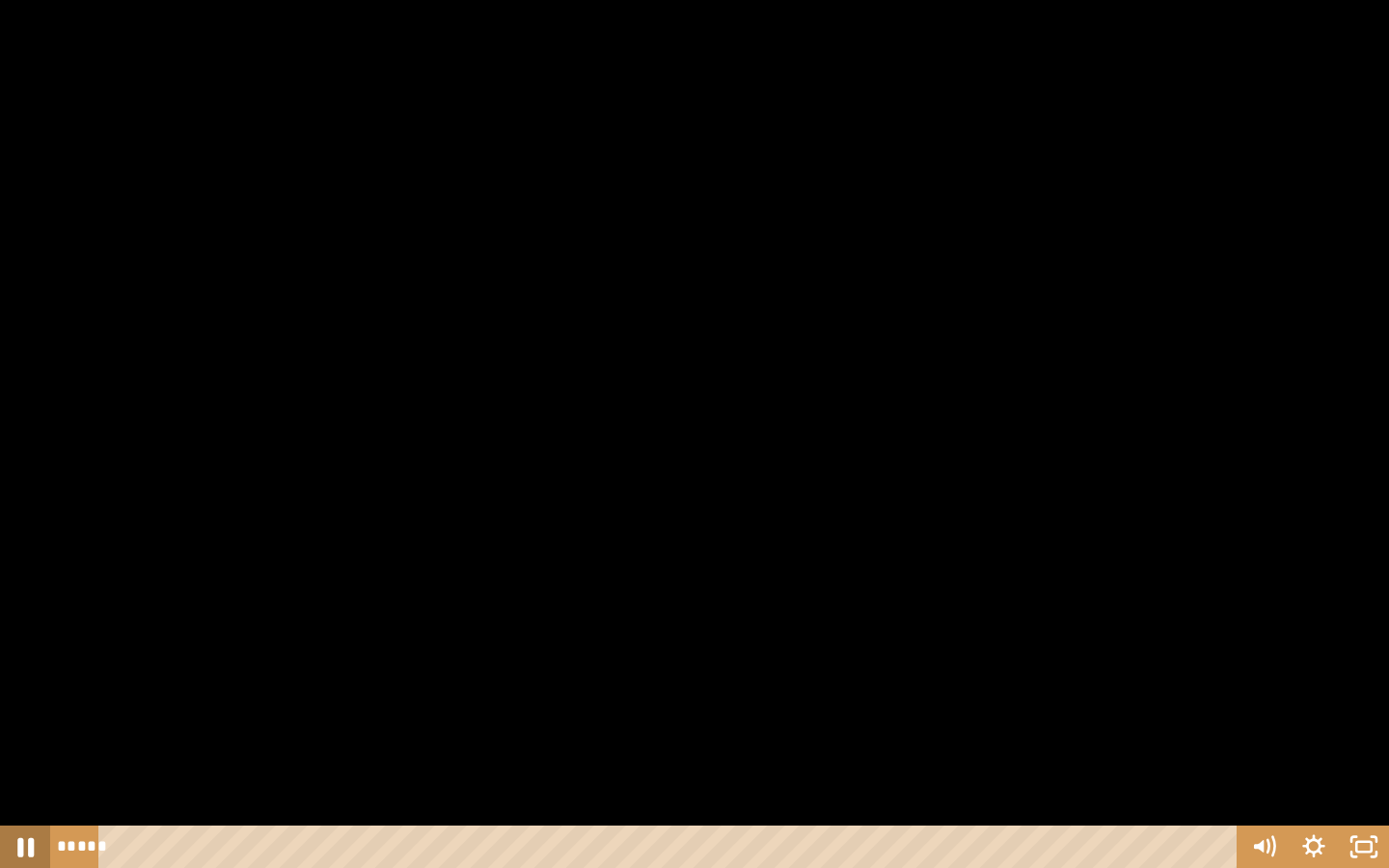 click 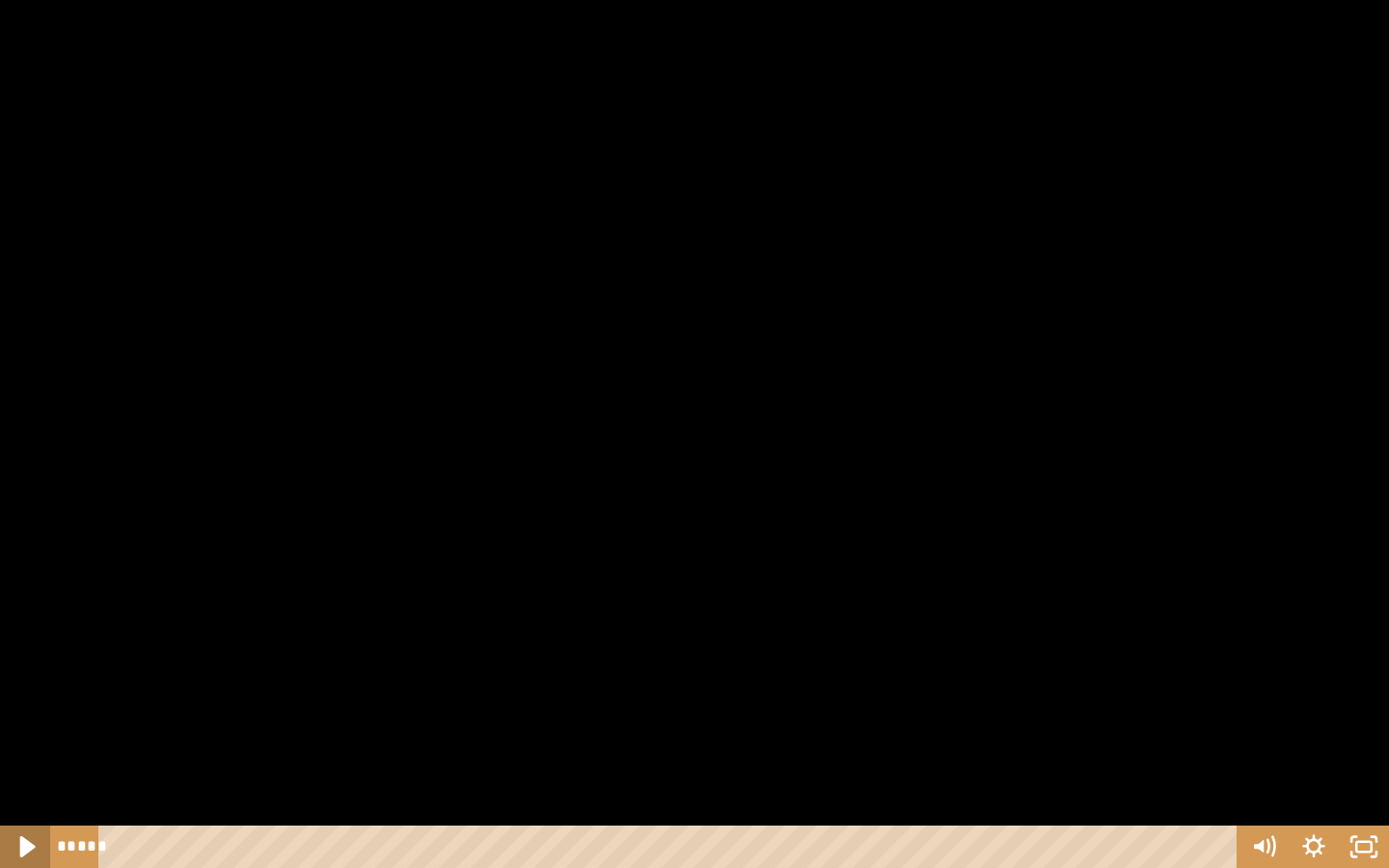 click 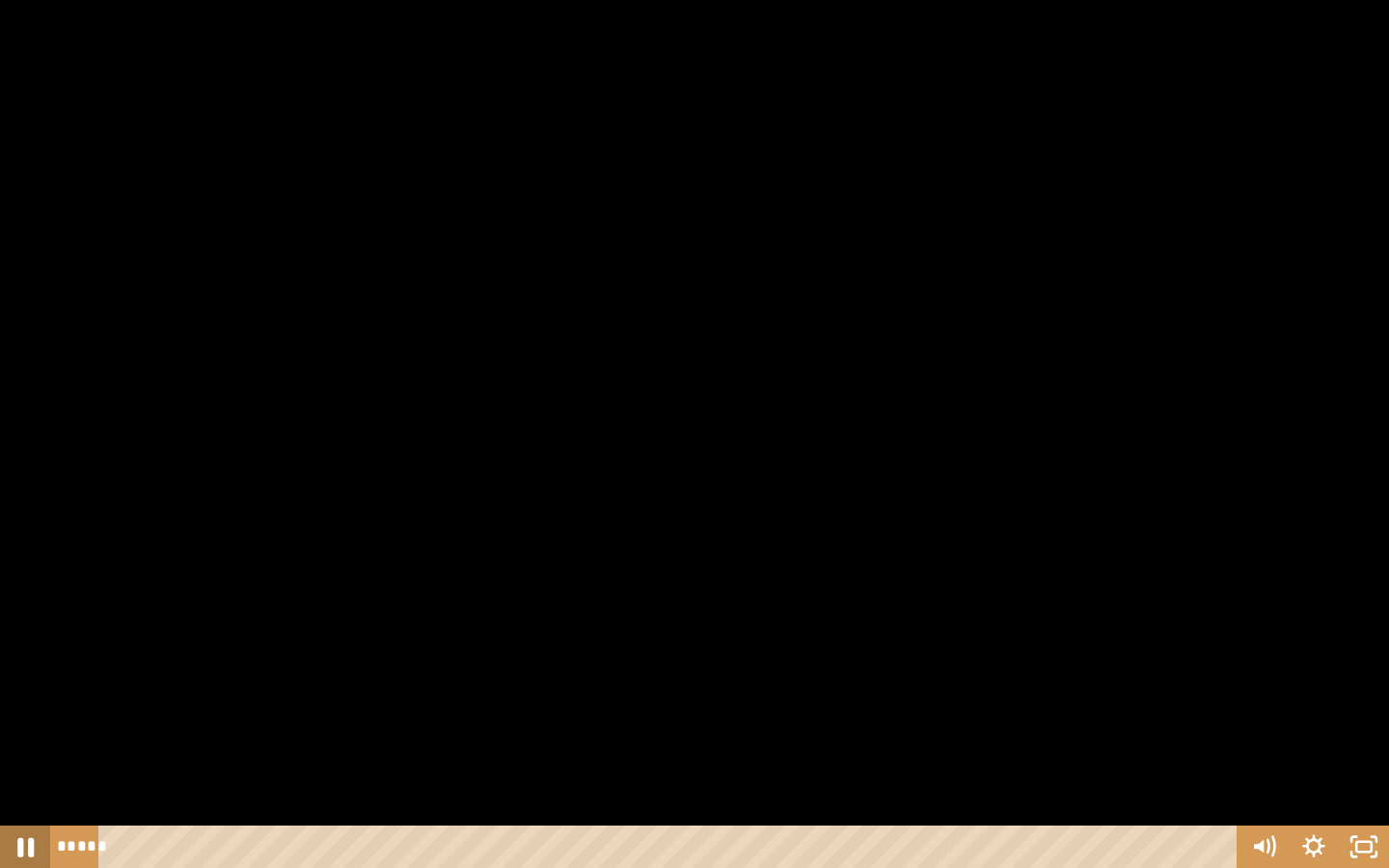 click 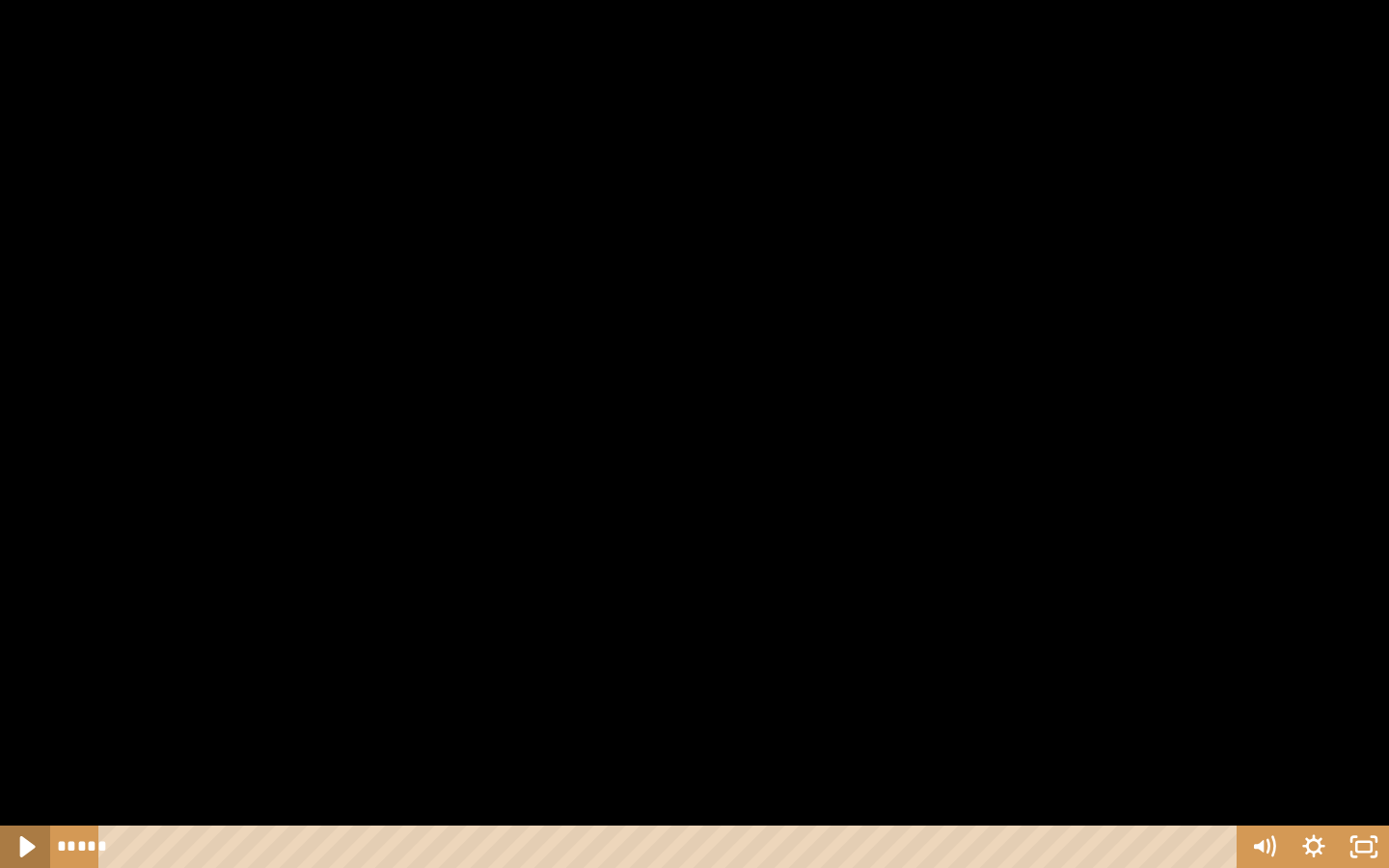 click 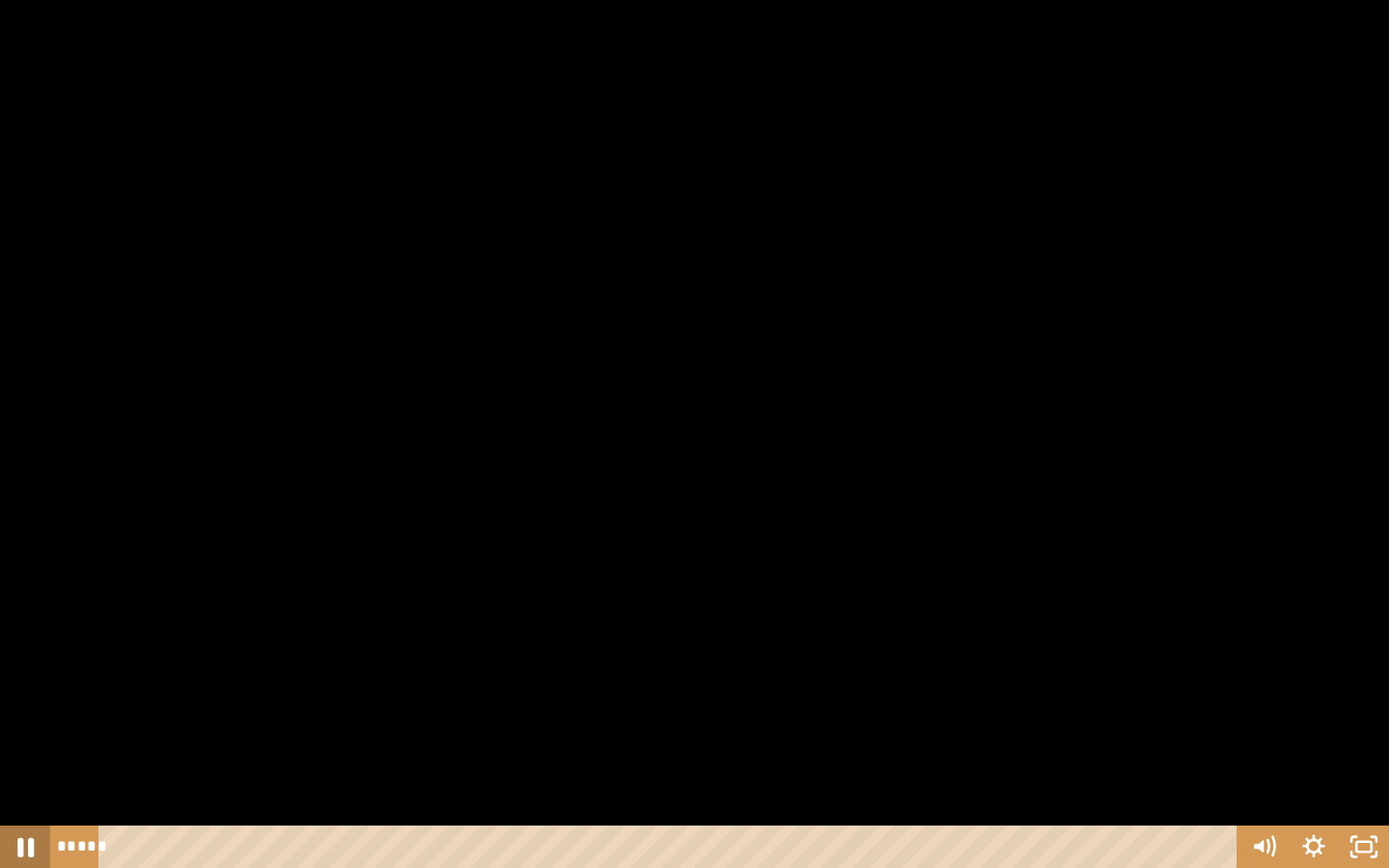 click 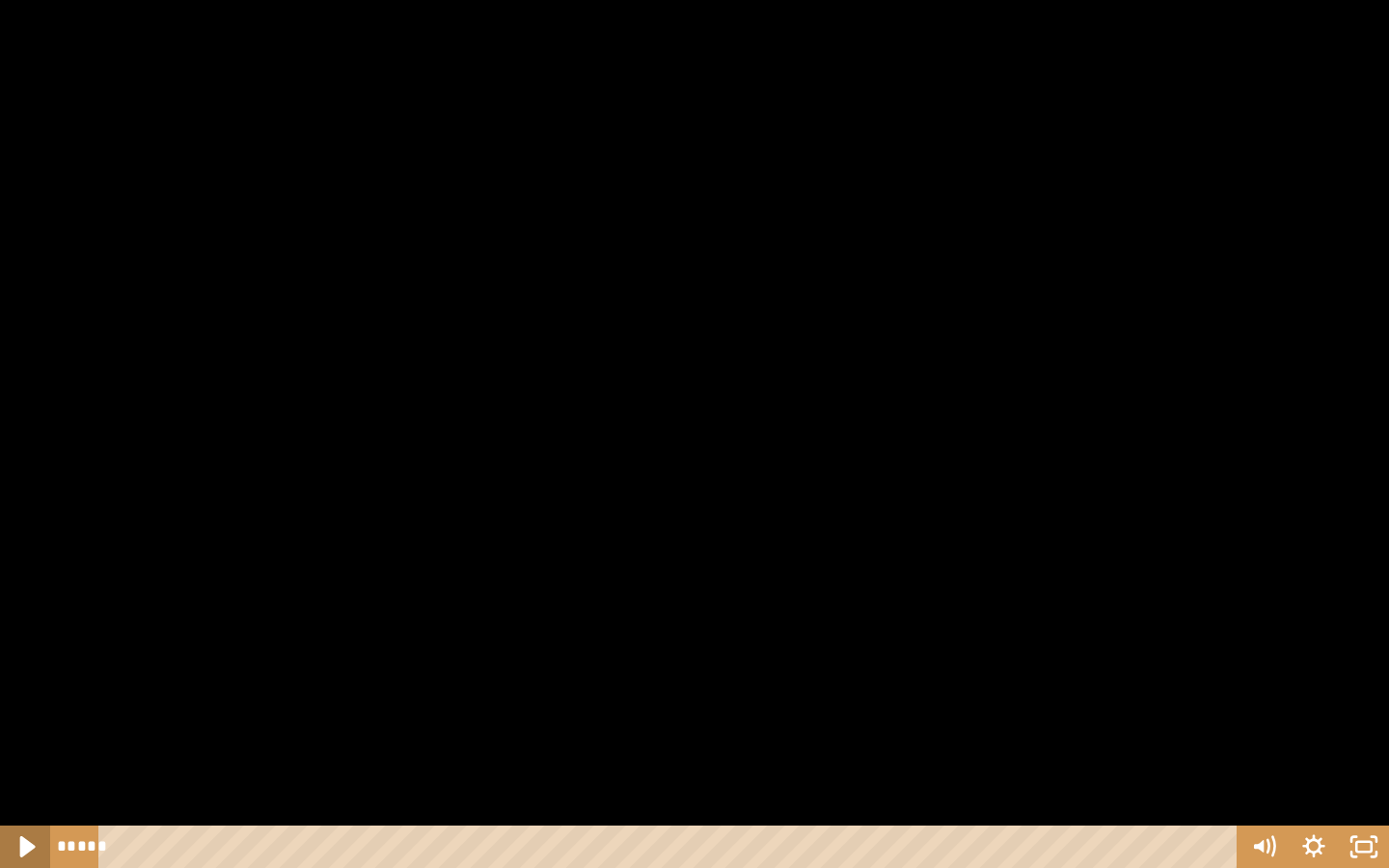 click 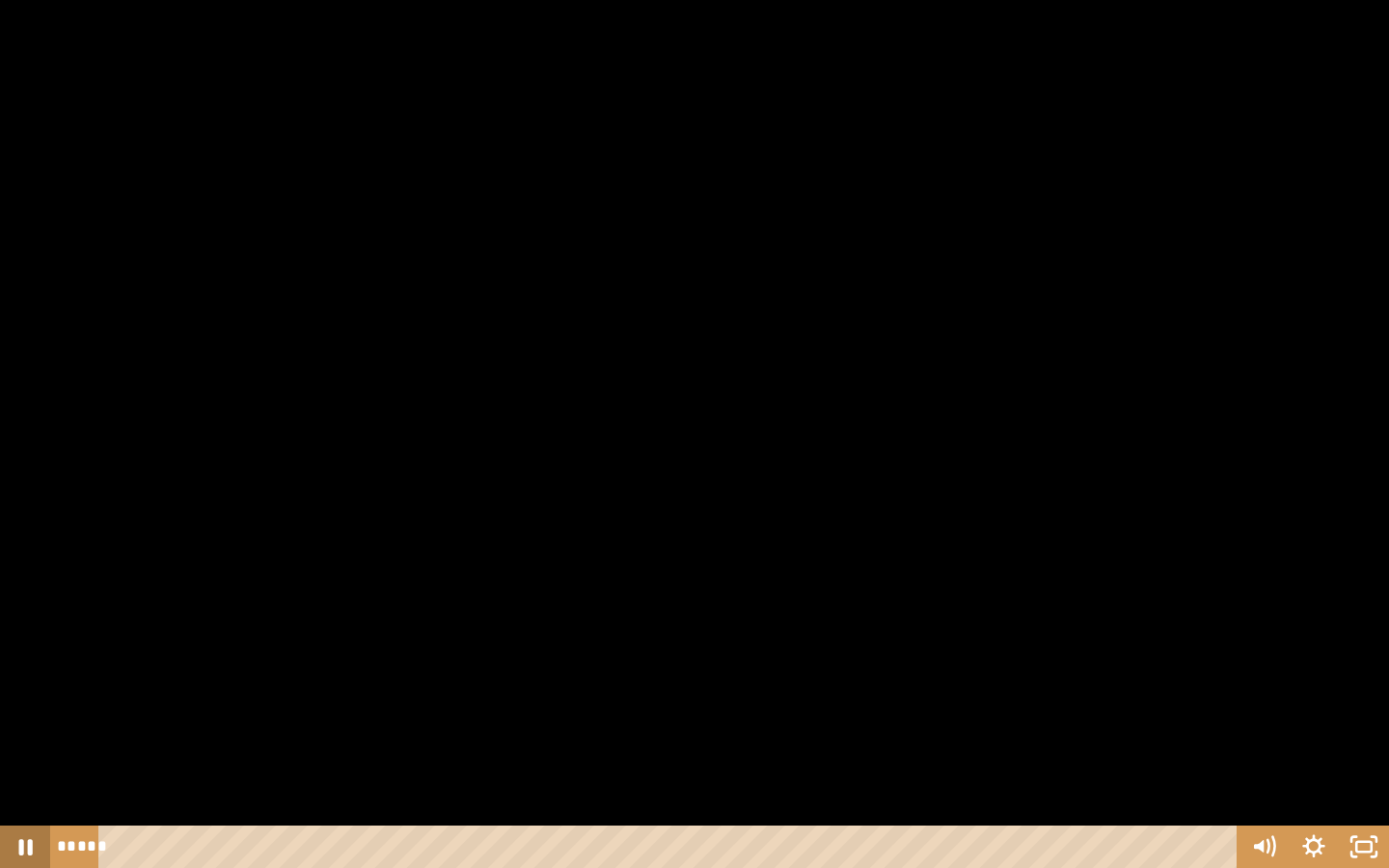 click 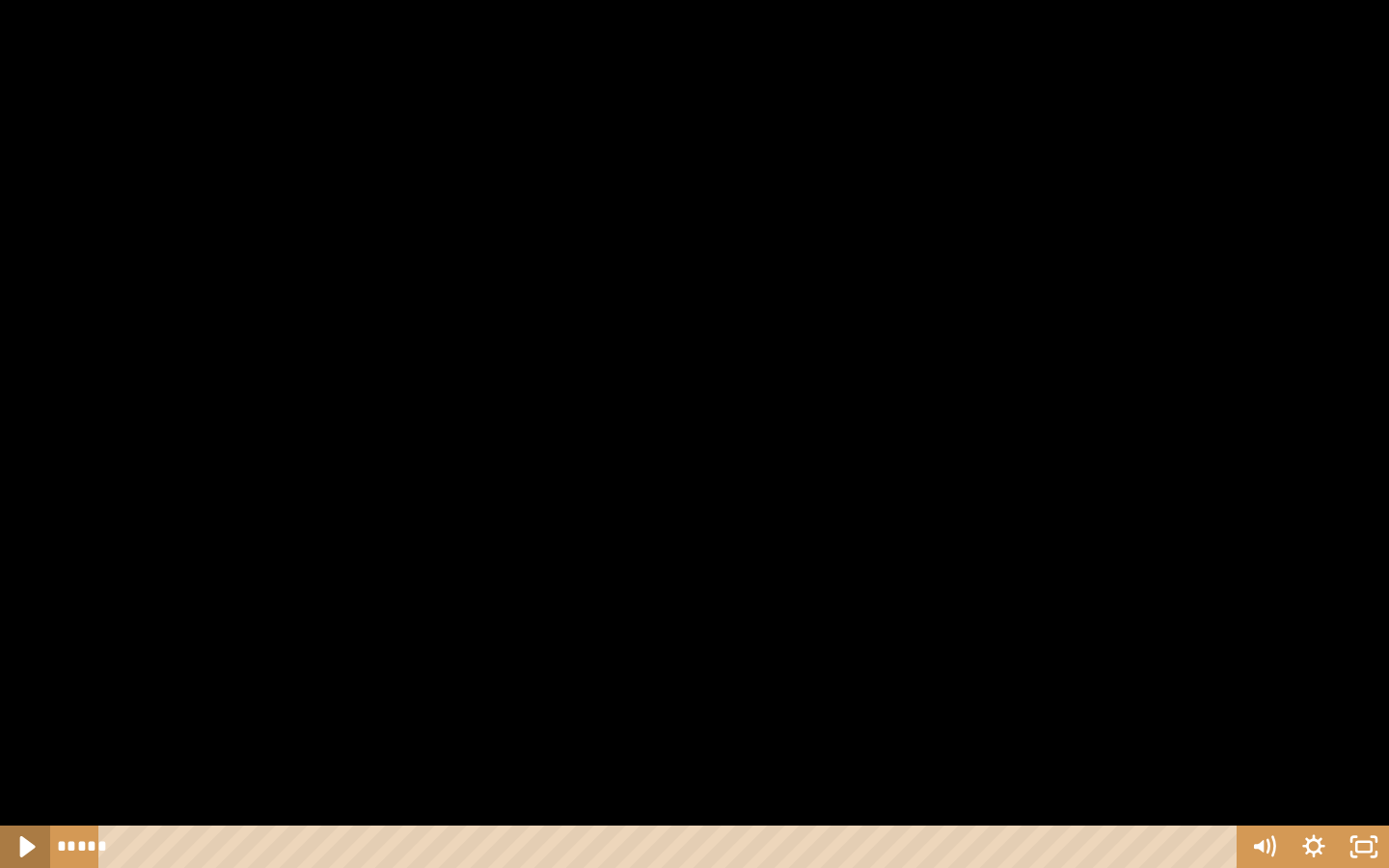 click 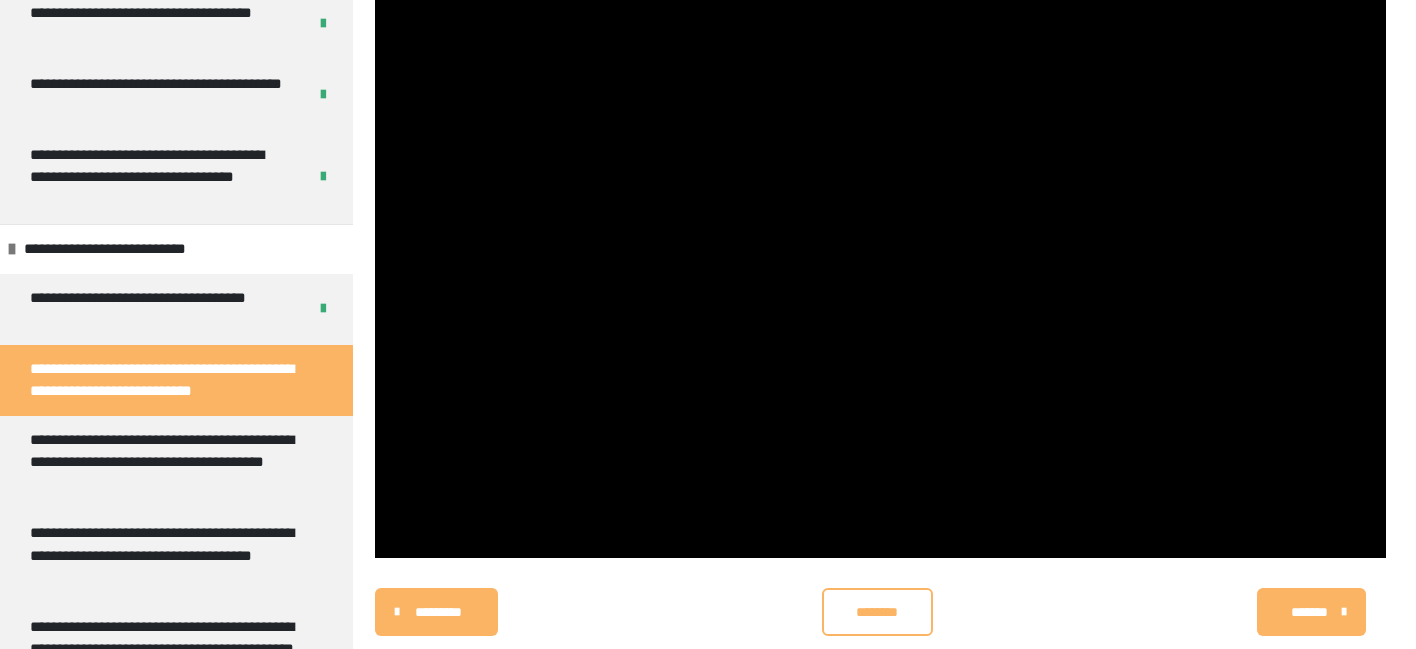 click on "********" at bounding box center (877, 612) 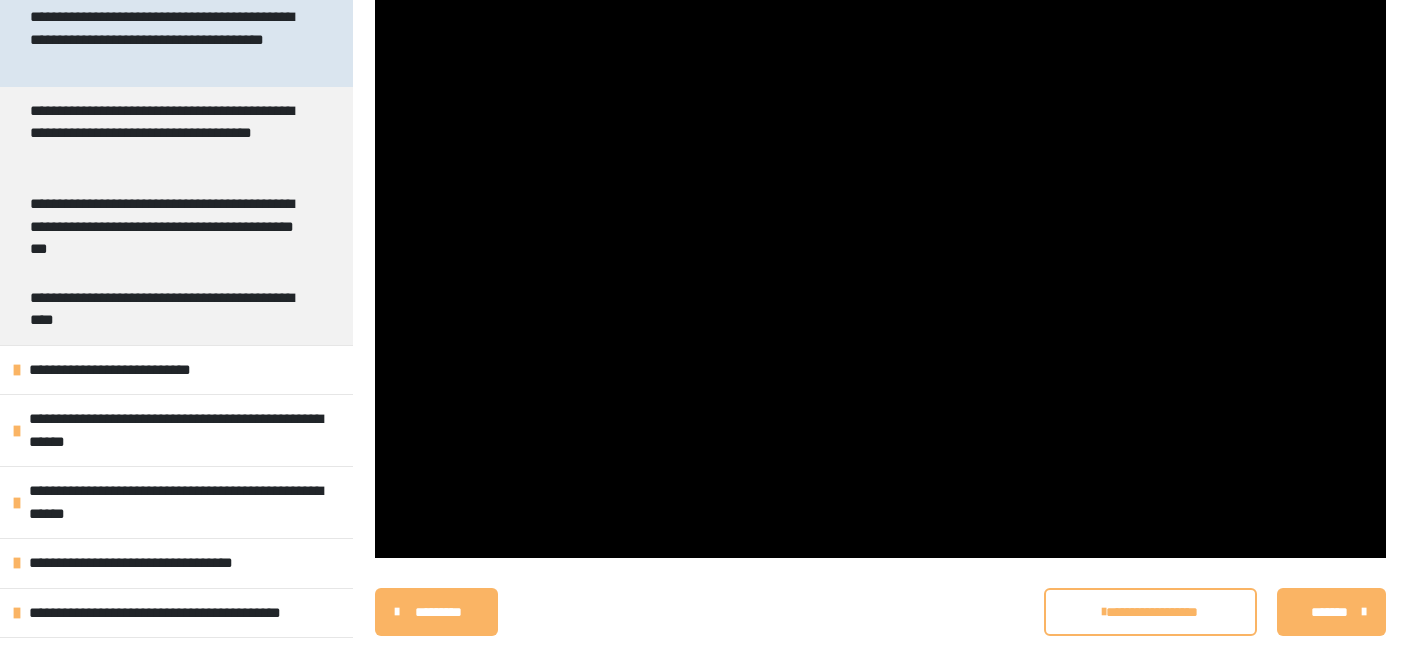scroll, scrollTop: 806, scrollLeft: 0, axis: vertical 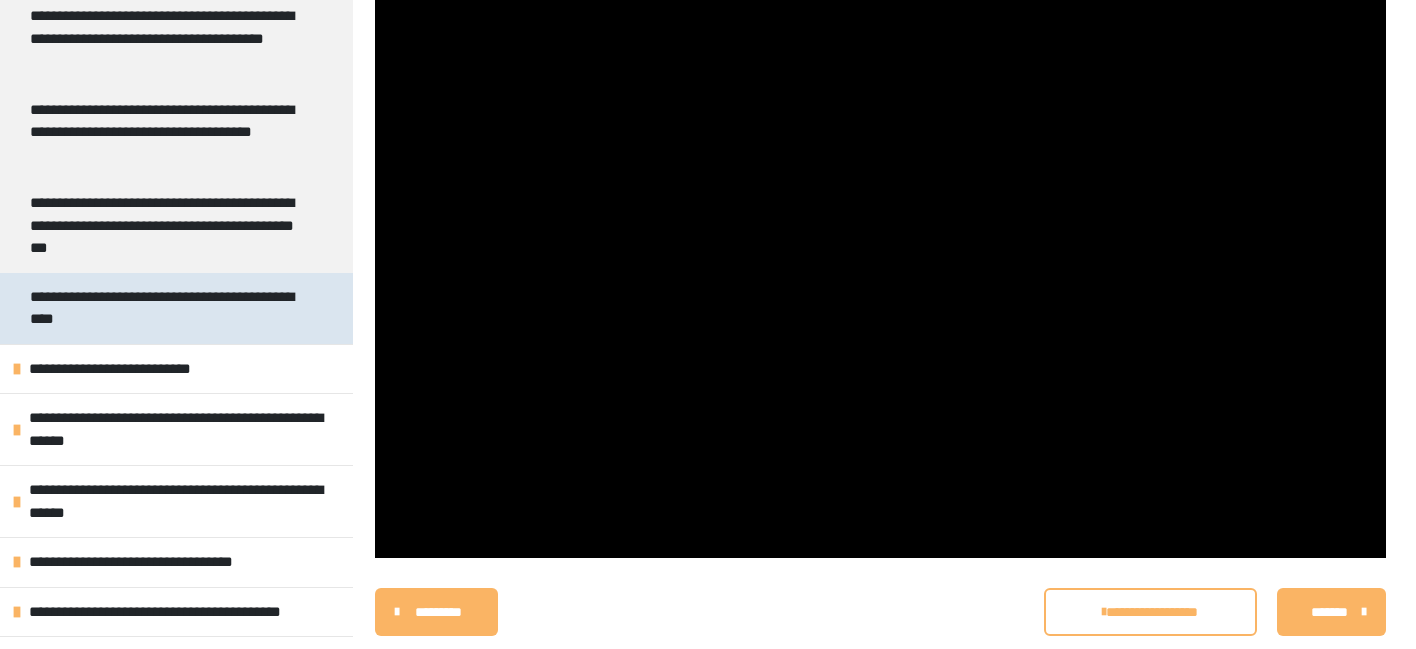 click on "**********" at bounding box center [168, 308] 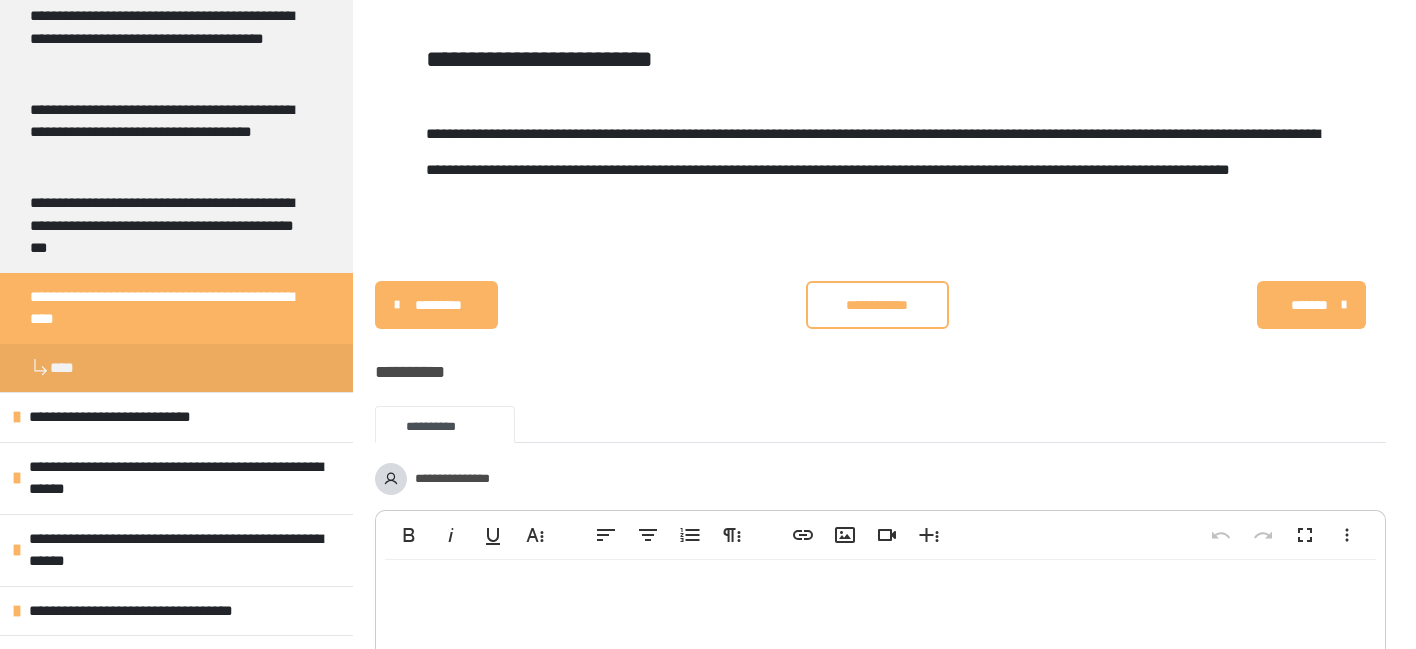click on "**********" at bounding box center (877, 305) 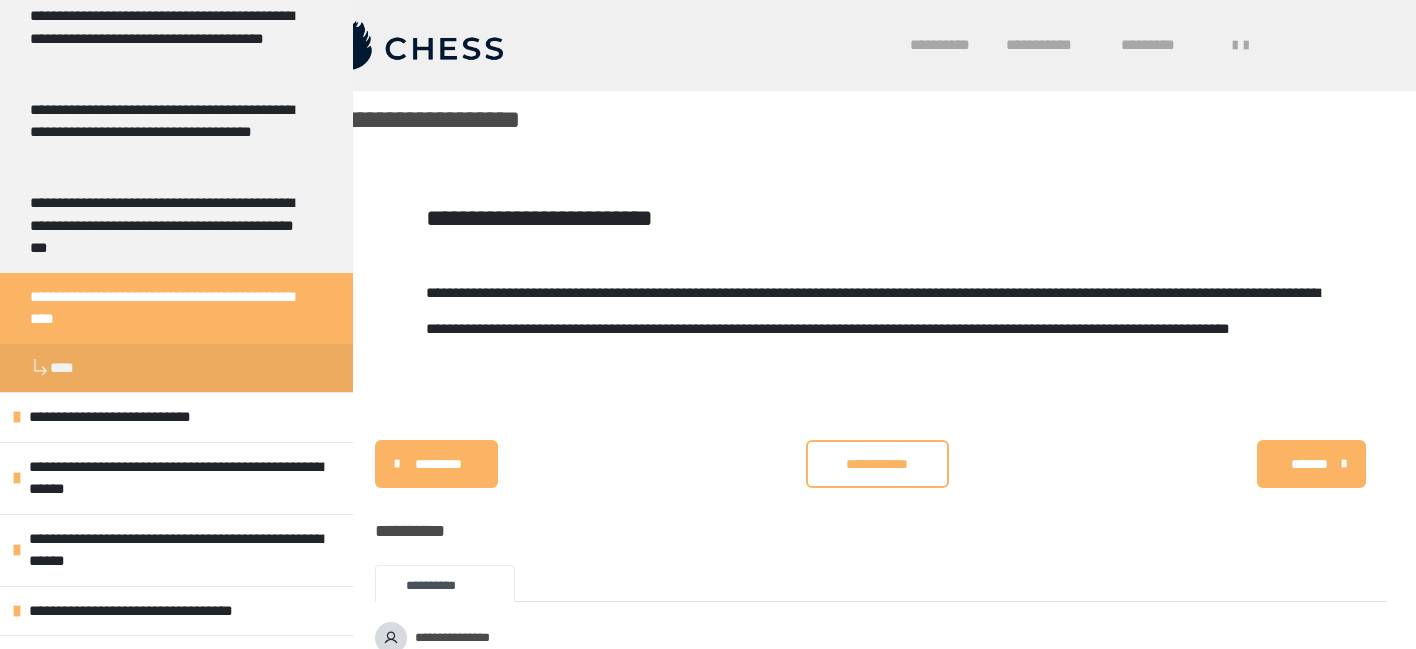 scroll, scrollTop: 0, scrollLeft: 0, axis: both 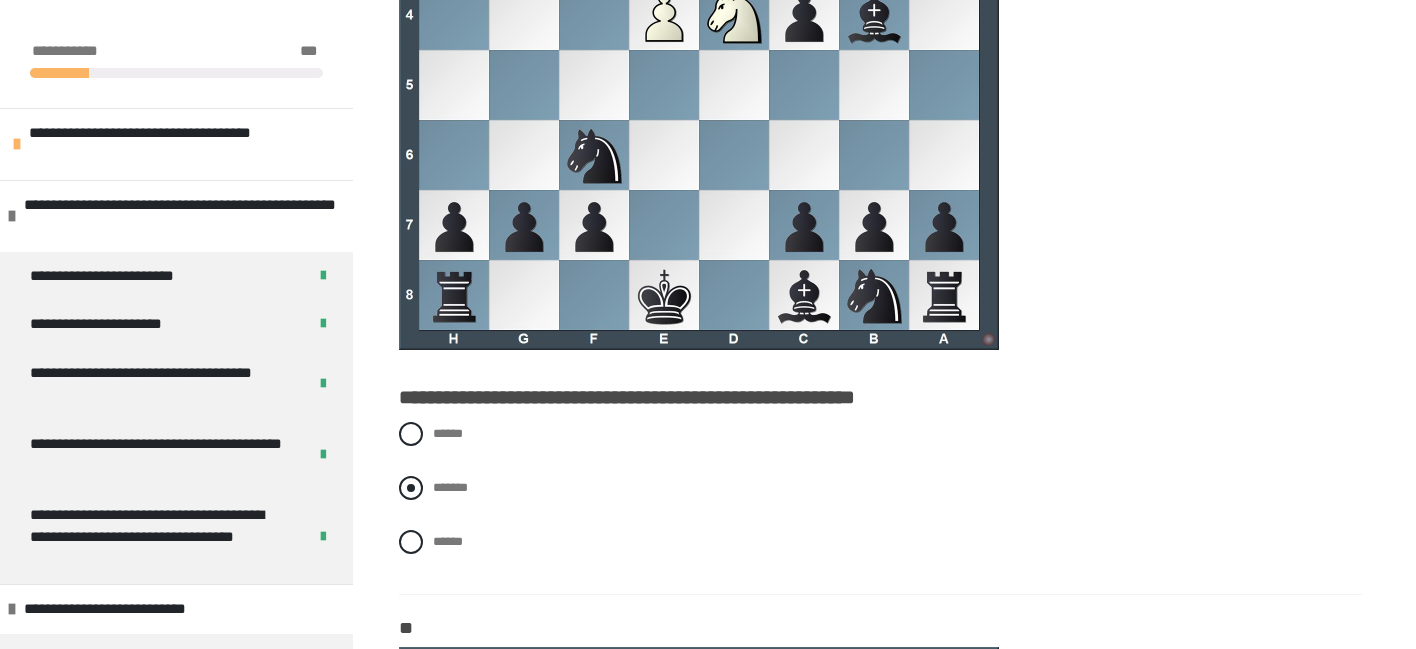 click on "*******" at bounding box center [450, 487] 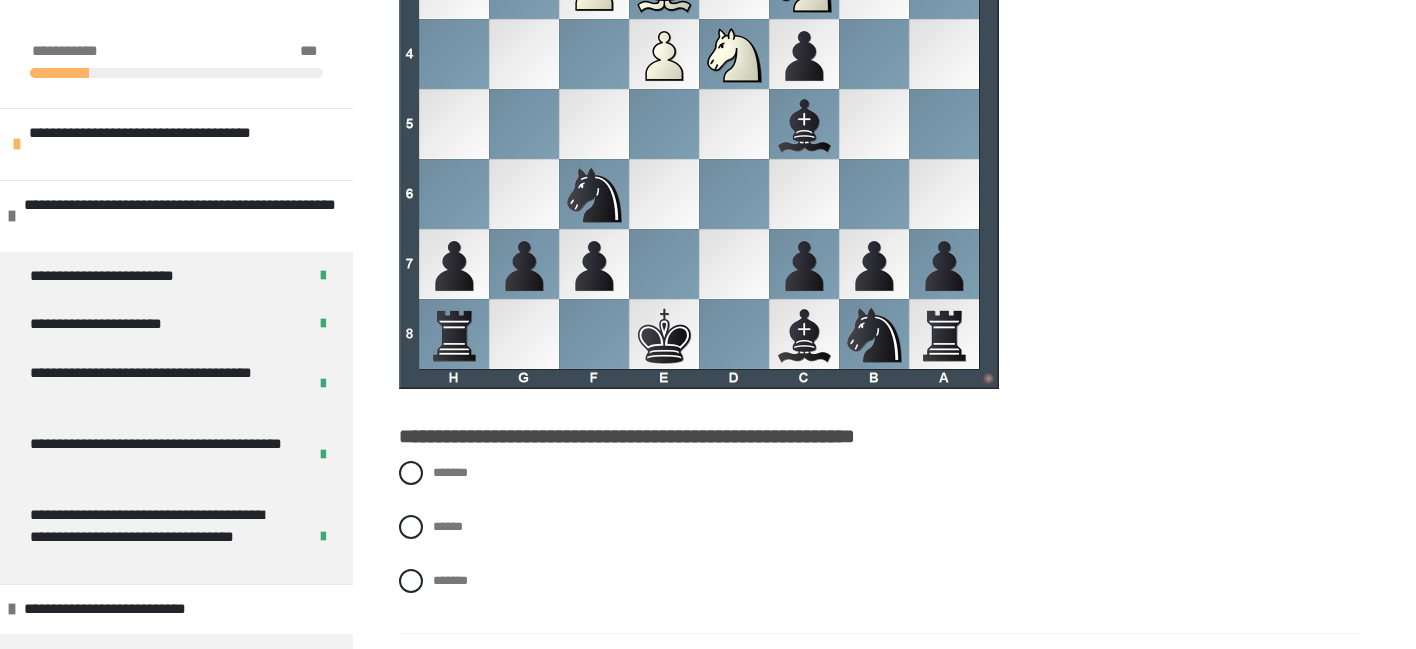 scroll, scrollTop: 1383, scrollLeft: 0, axis: vertical 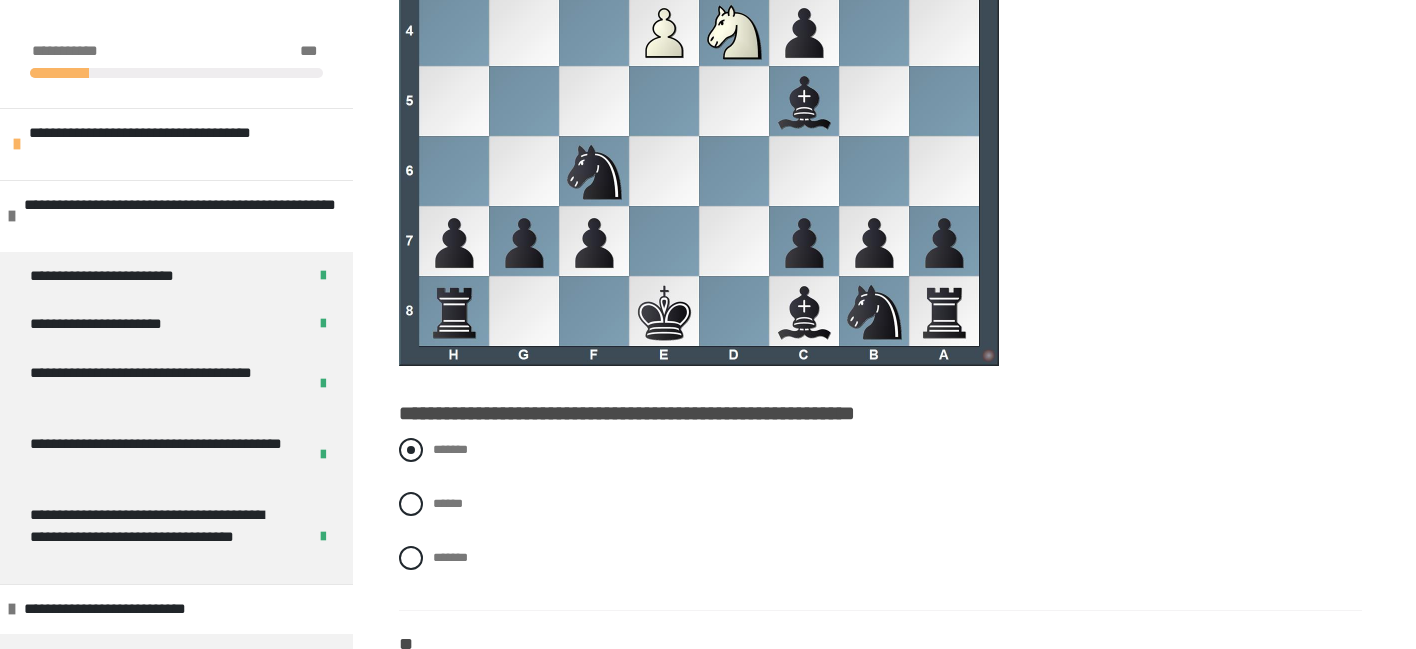 click on "*******" at bounding box center [450, 449] 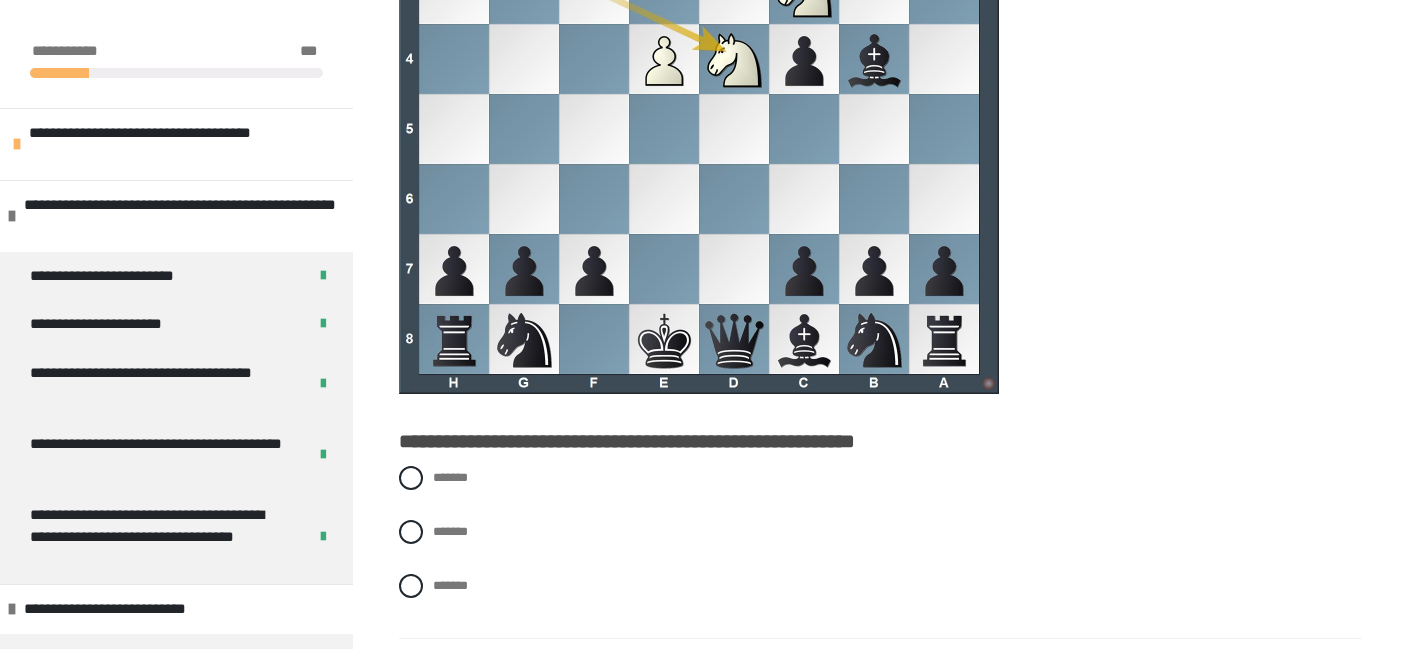 scroll, scrollTop: 2281, scrollLeft: 0, axis: vertical 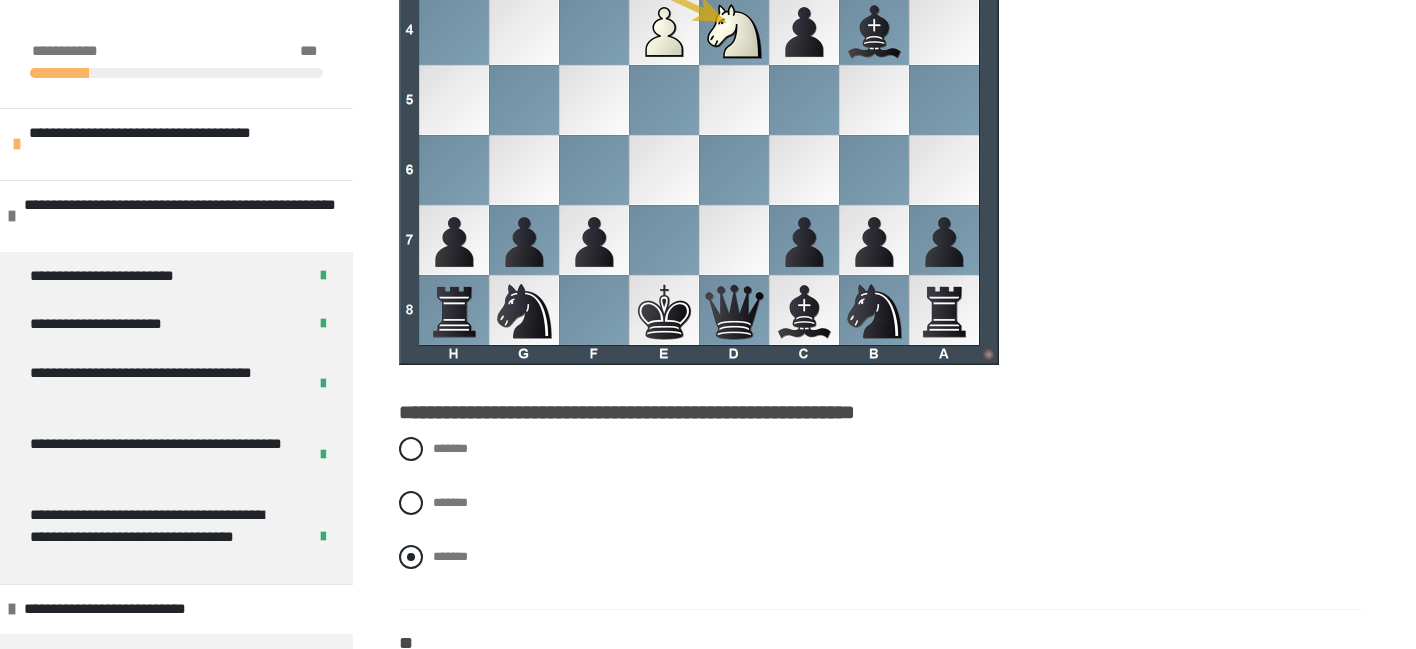 click on "*******" at bounding box center (439, 551) 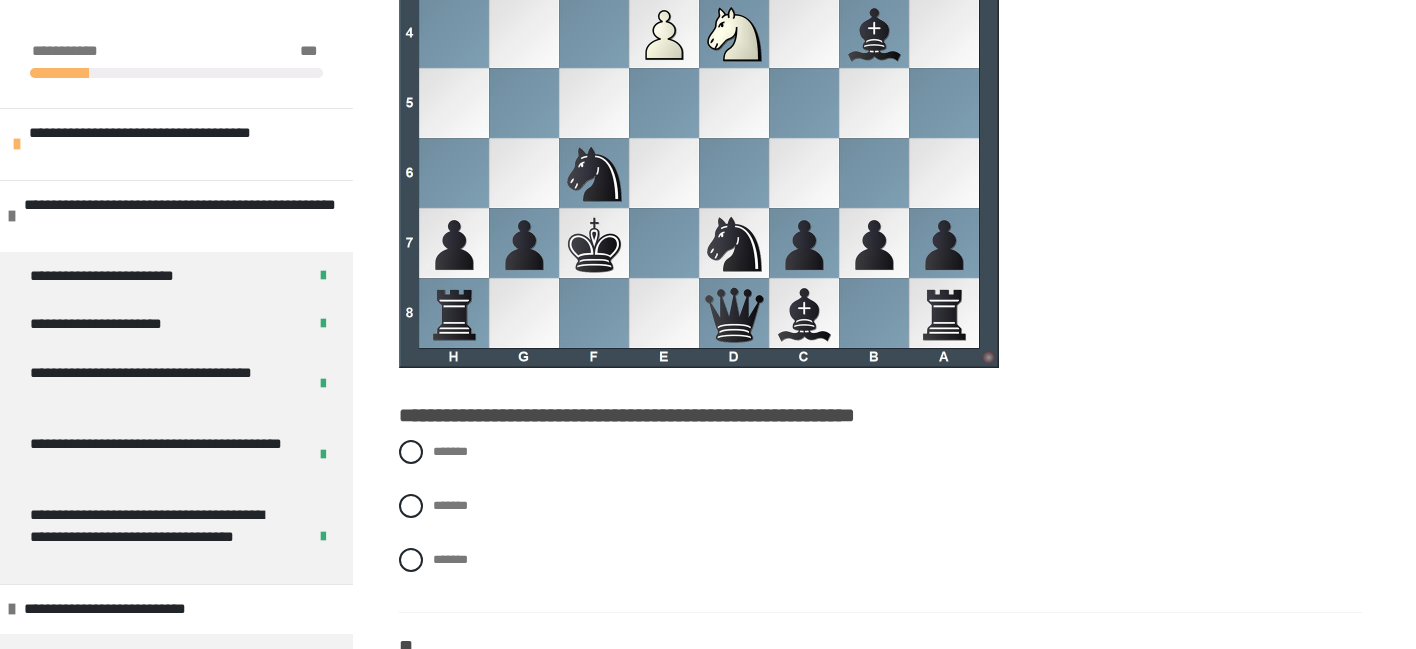 scroll, scrollTop: 3179, scrollLeft: 0, axis: vertical 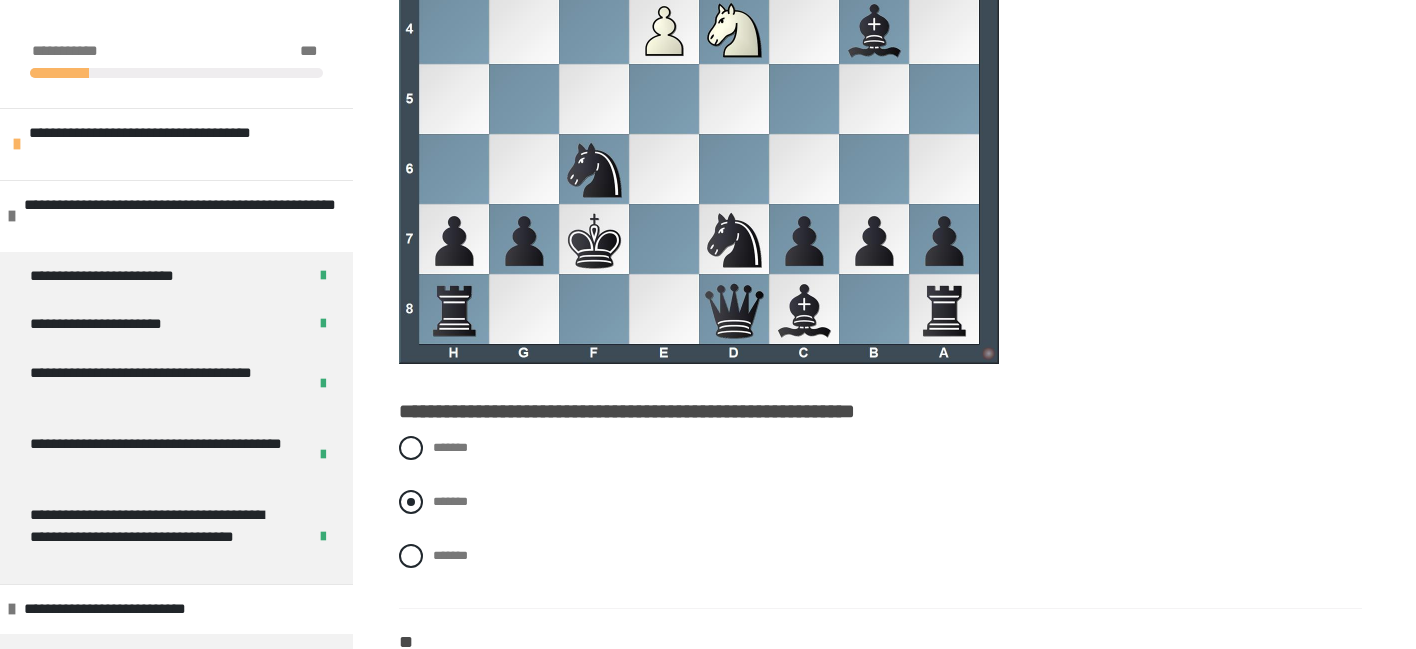 click on "*******" at bounding box center [450, 501] 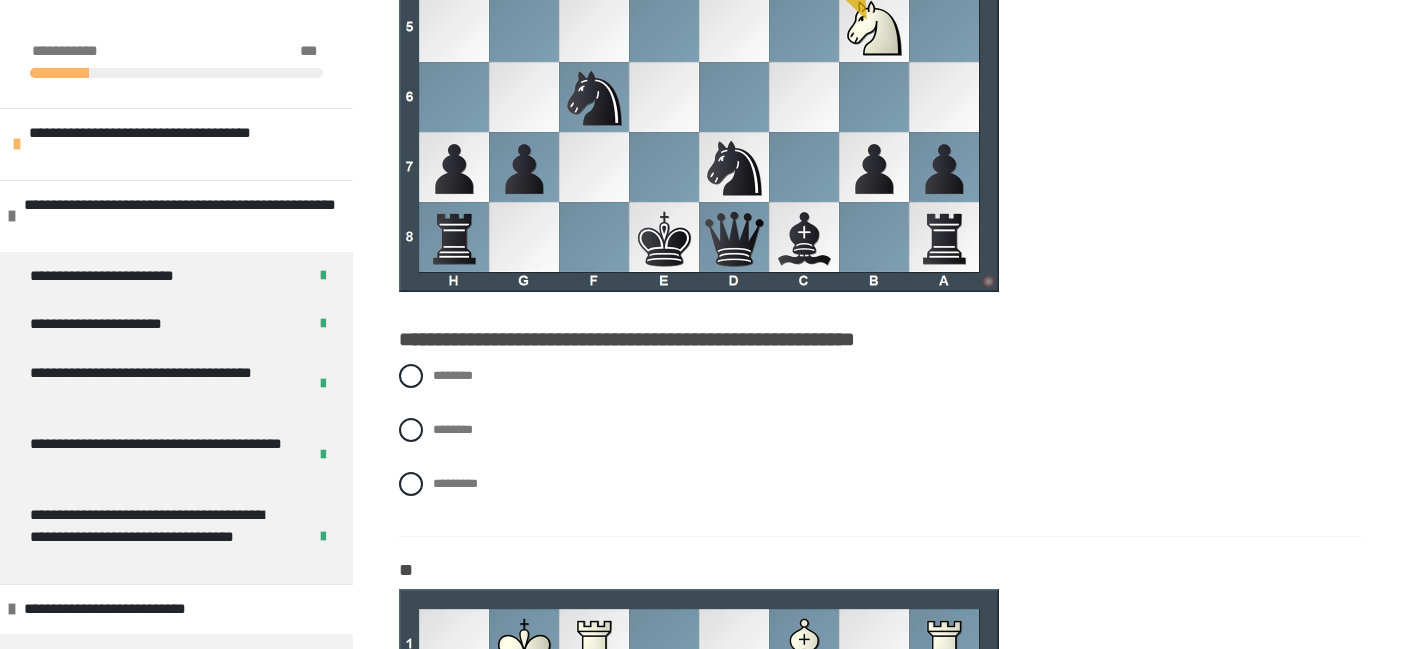 scroll, scrollTop: 4149, scrollLeft: 0, axis: vertical 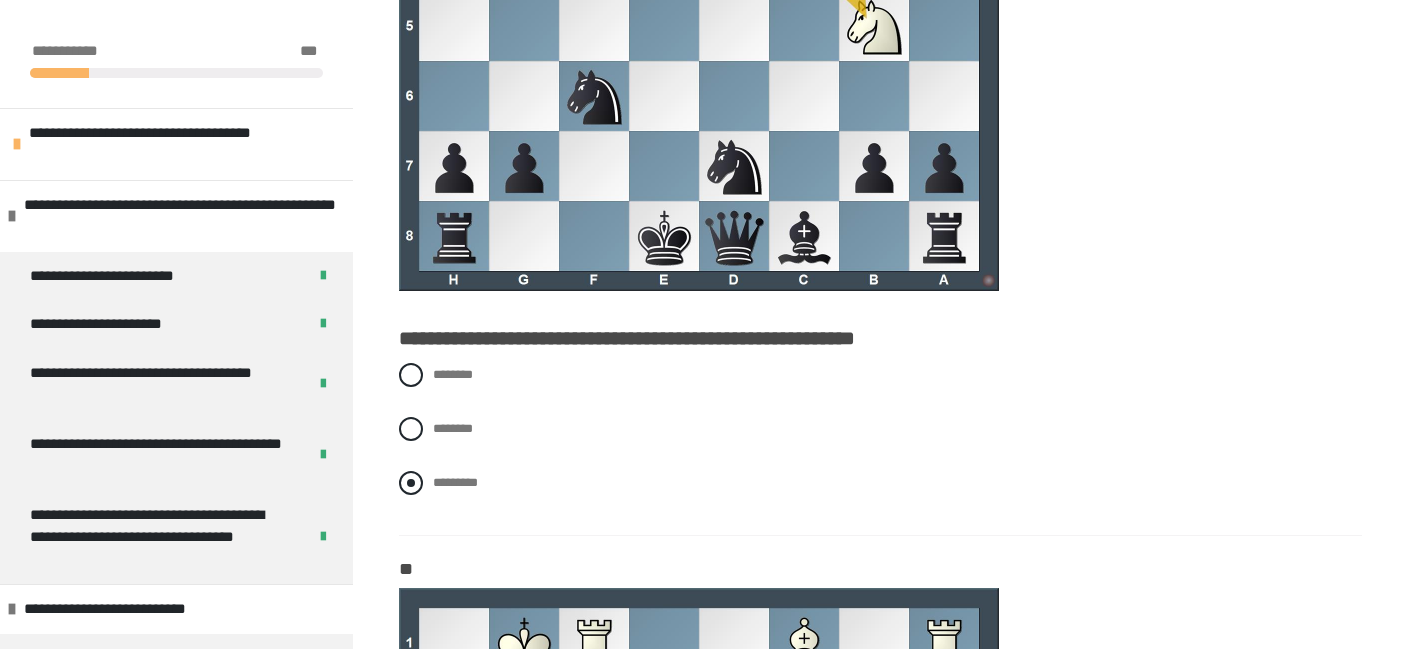 click at bounding box center (411, 483) 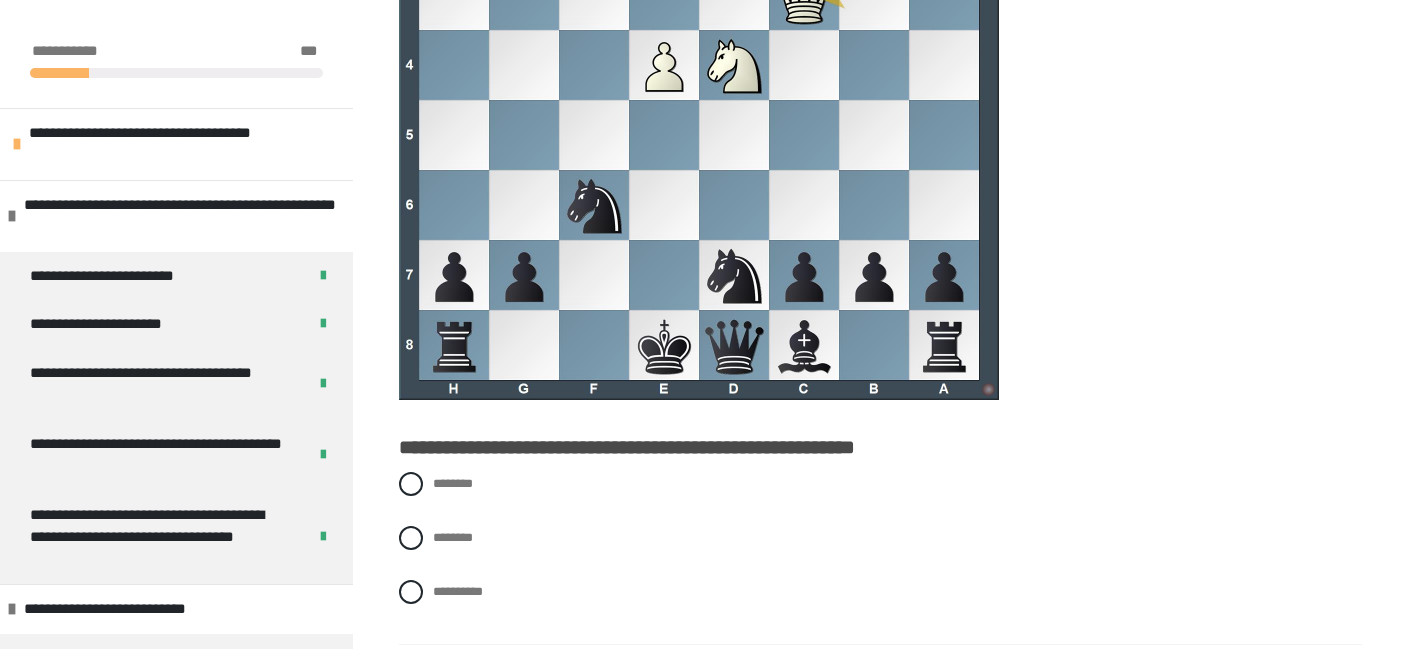 scroll, scrollTop: 4938, scrollLeft: 0, axis: vertical 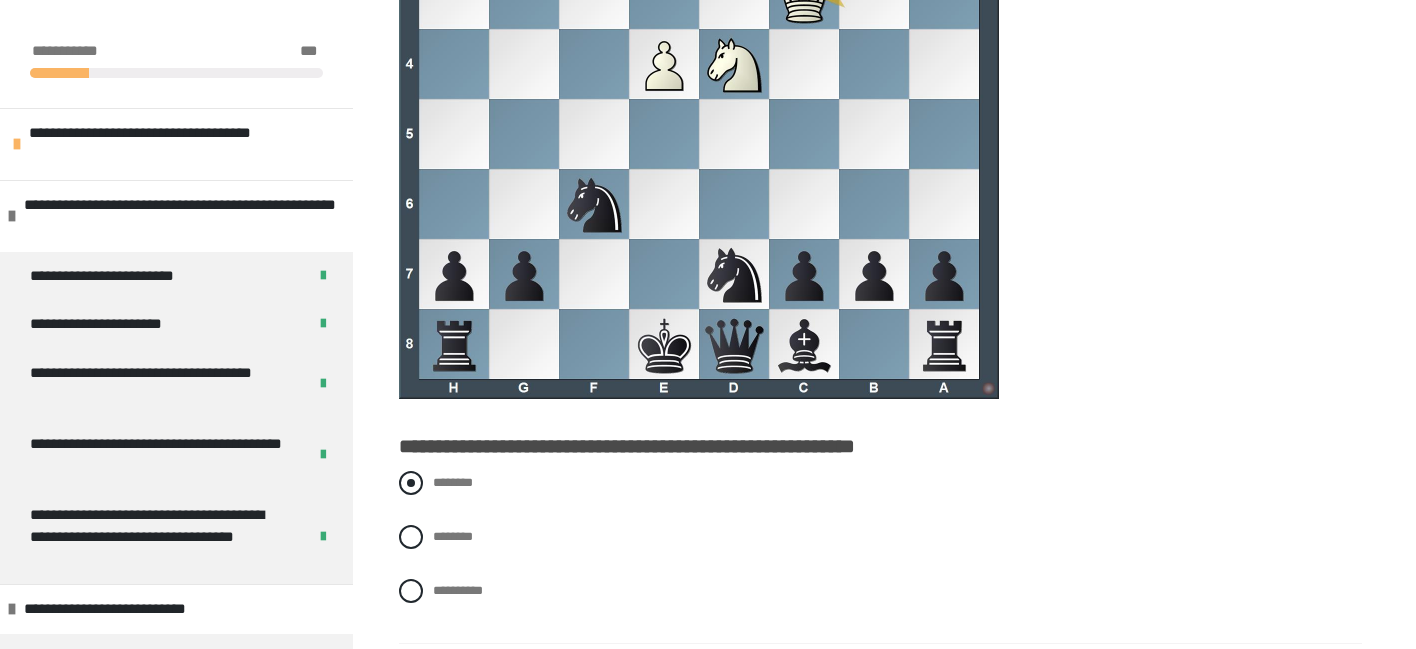 click on "********" at bounding box center [453, 482] 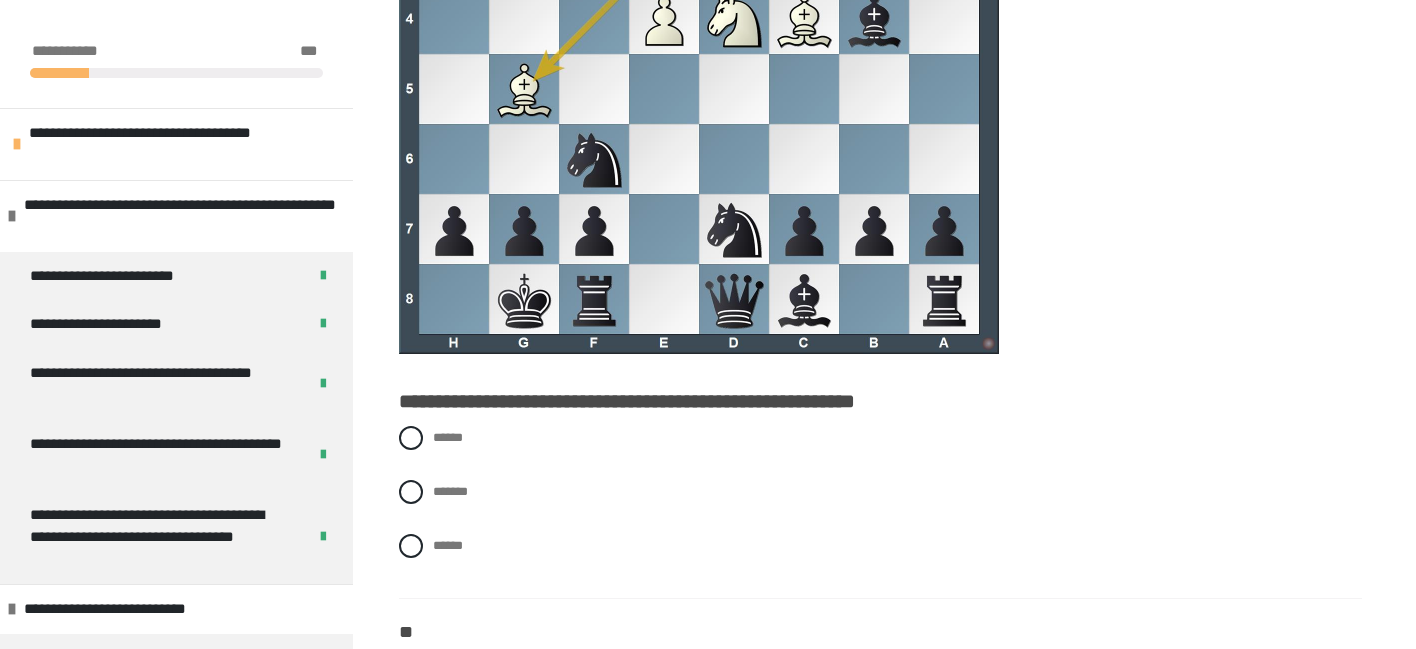 scroll, scrollTop: 5881, scrollLeft: 0, axis: vertical 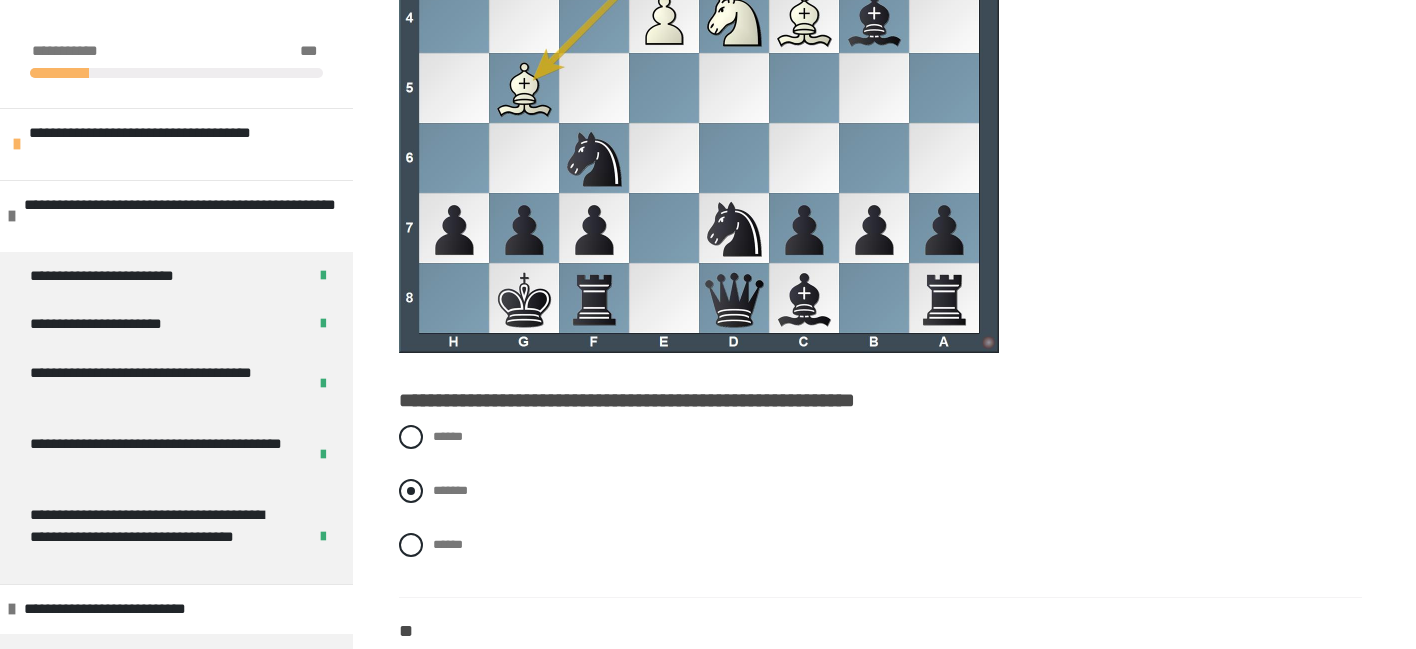 click at bounding box center [411, 491] 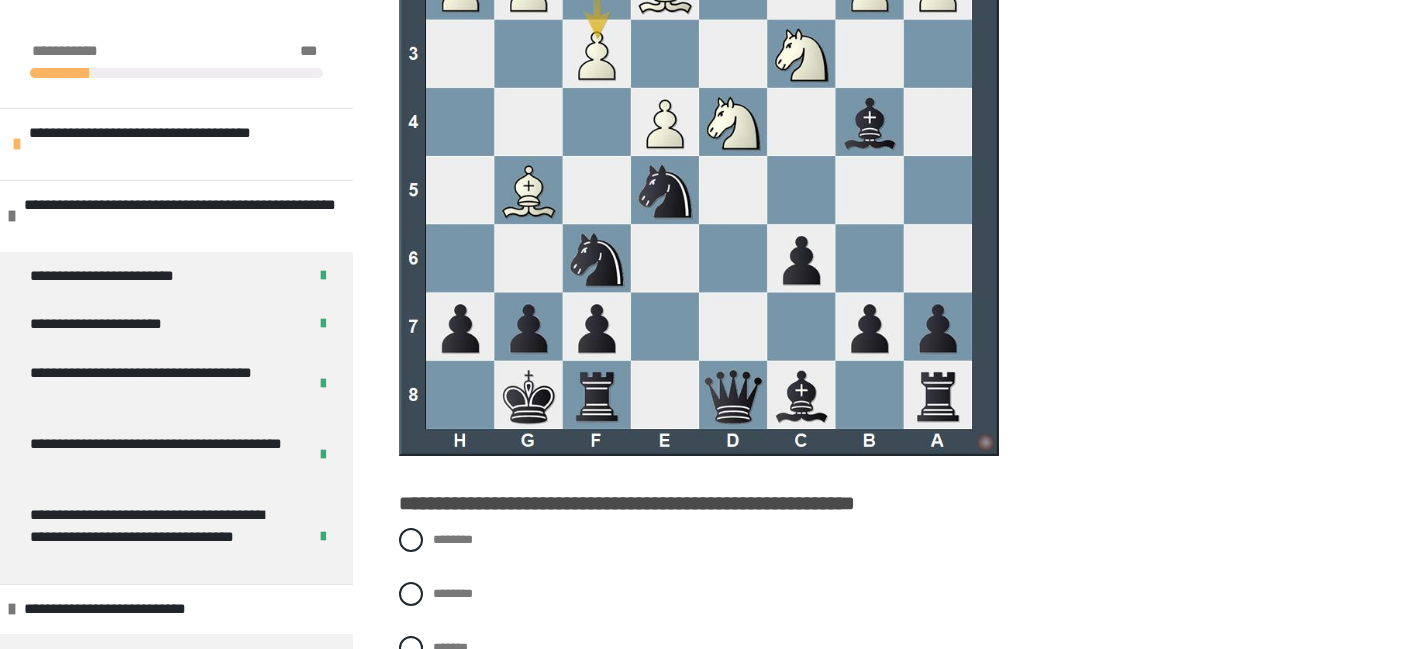scroll, scrollTop: 6716, scrollLeft: 0, axis: vertical 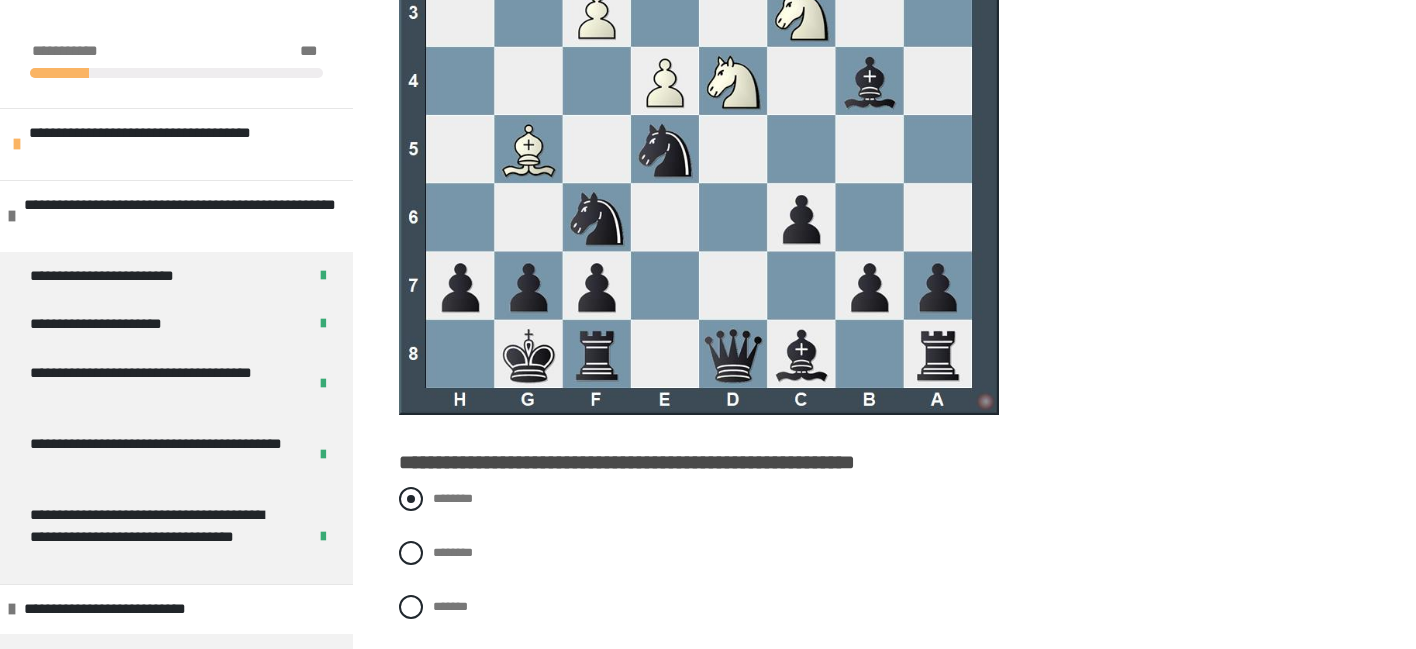 click on "********" at bounding box center [439, 493] 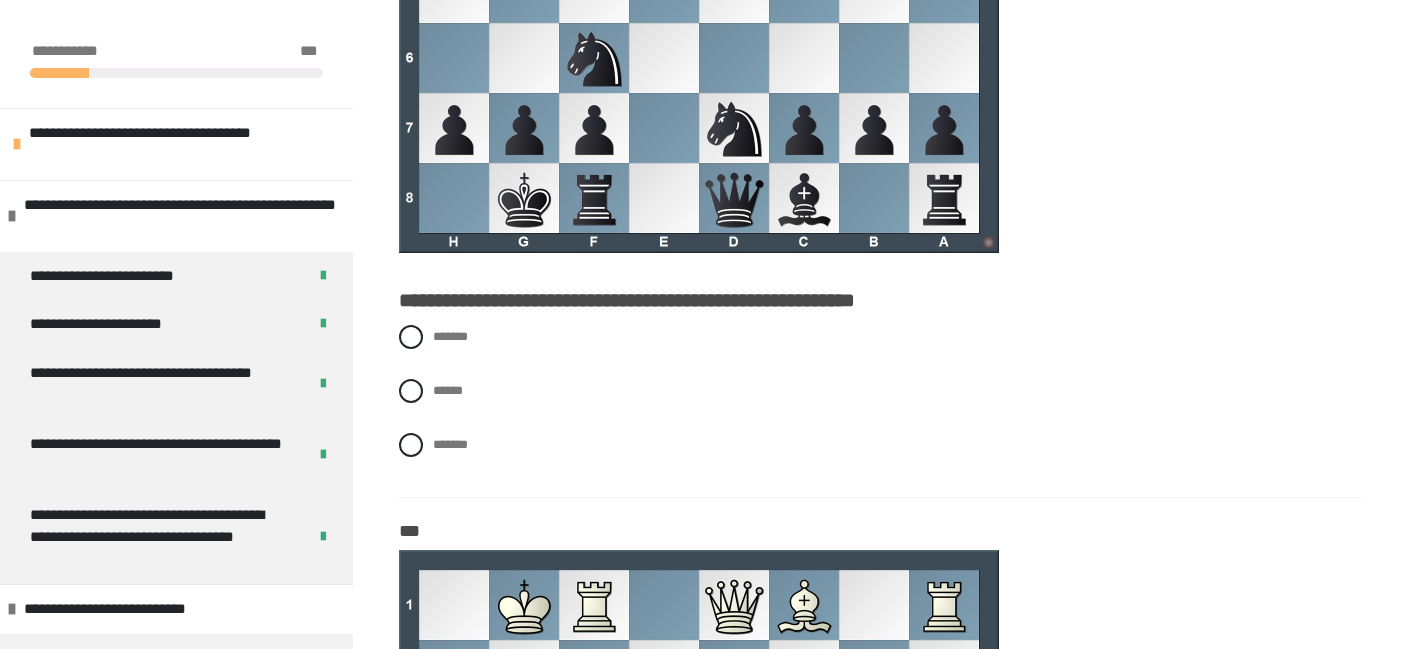 scroll, scrollTop: 7778, scrollLeft: 0, axis: vertical 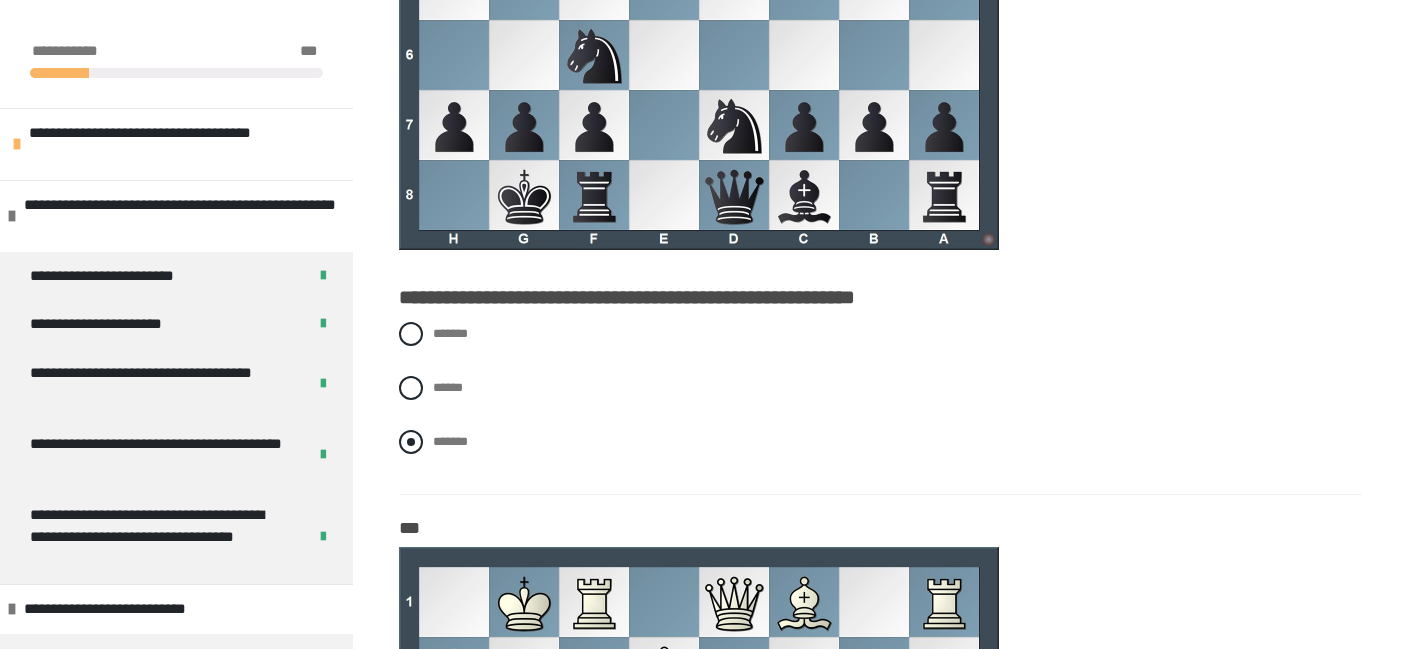 click at bounding box center [411, 442] 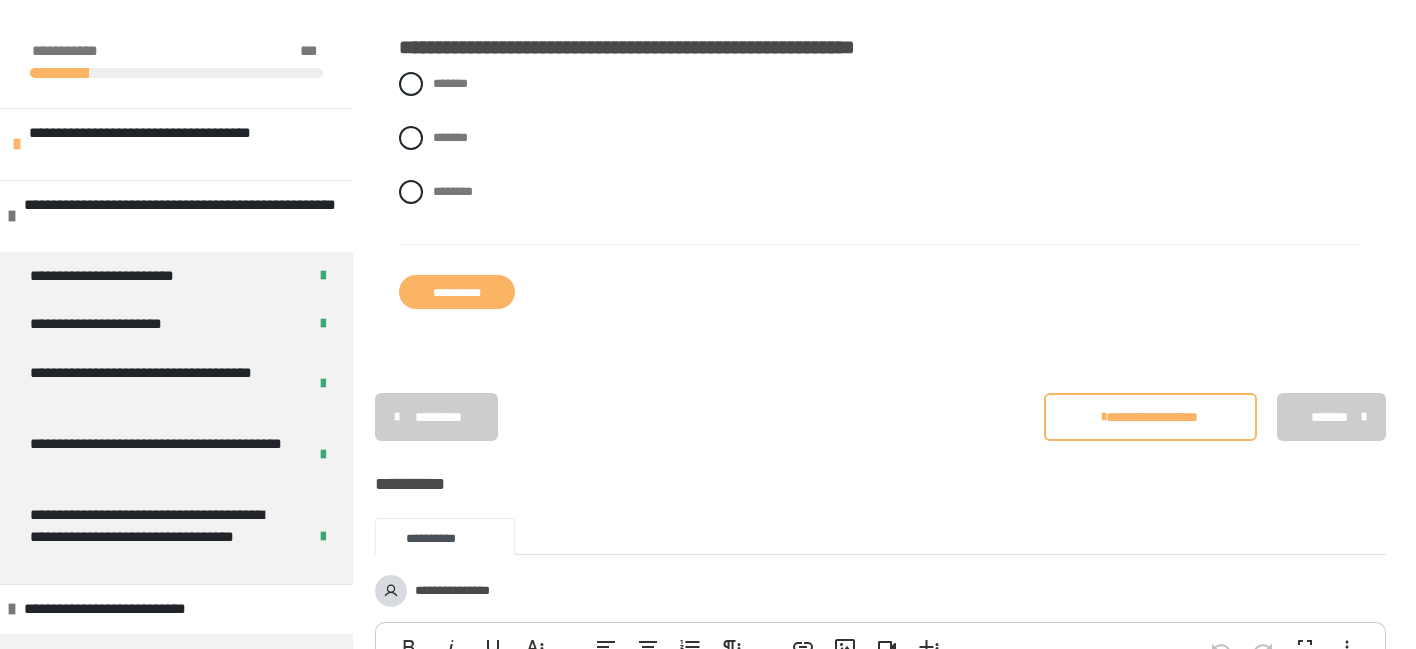 scroll, scrollTop: 11624, scrollLeft: 0, axis: vertical 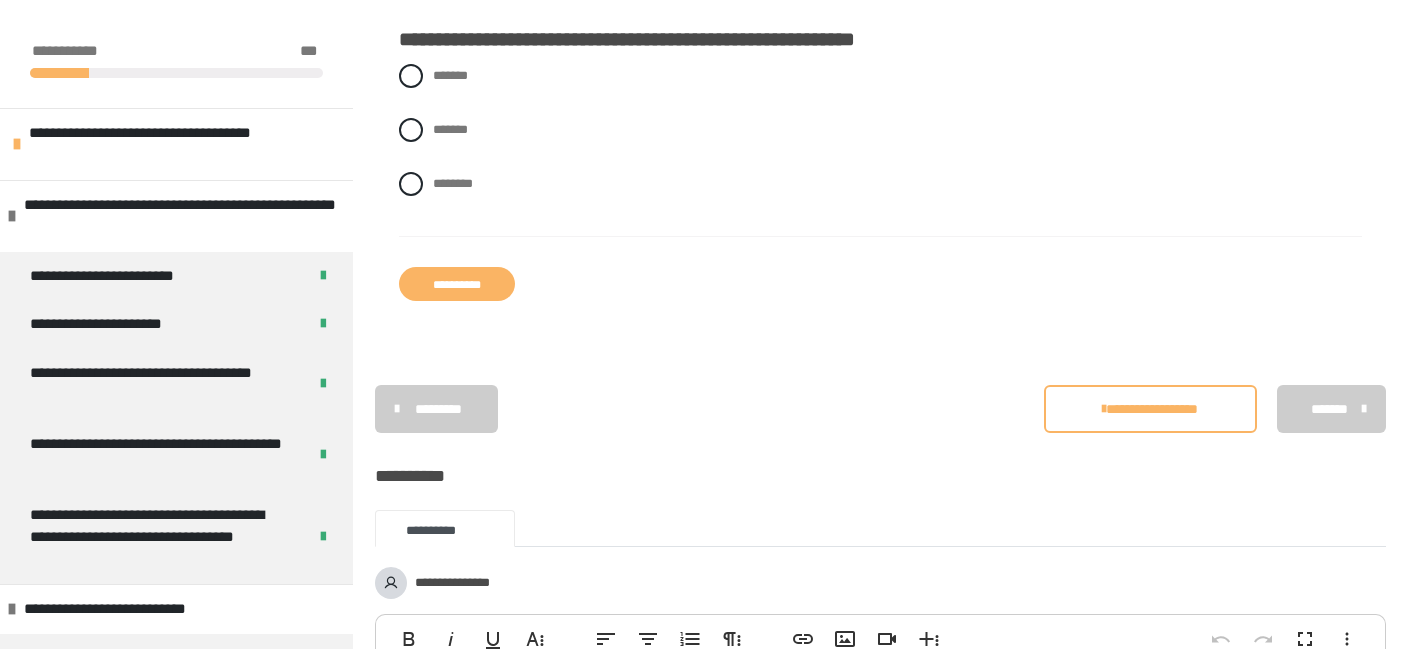 click on "**********" at bounding box center [457, 284] 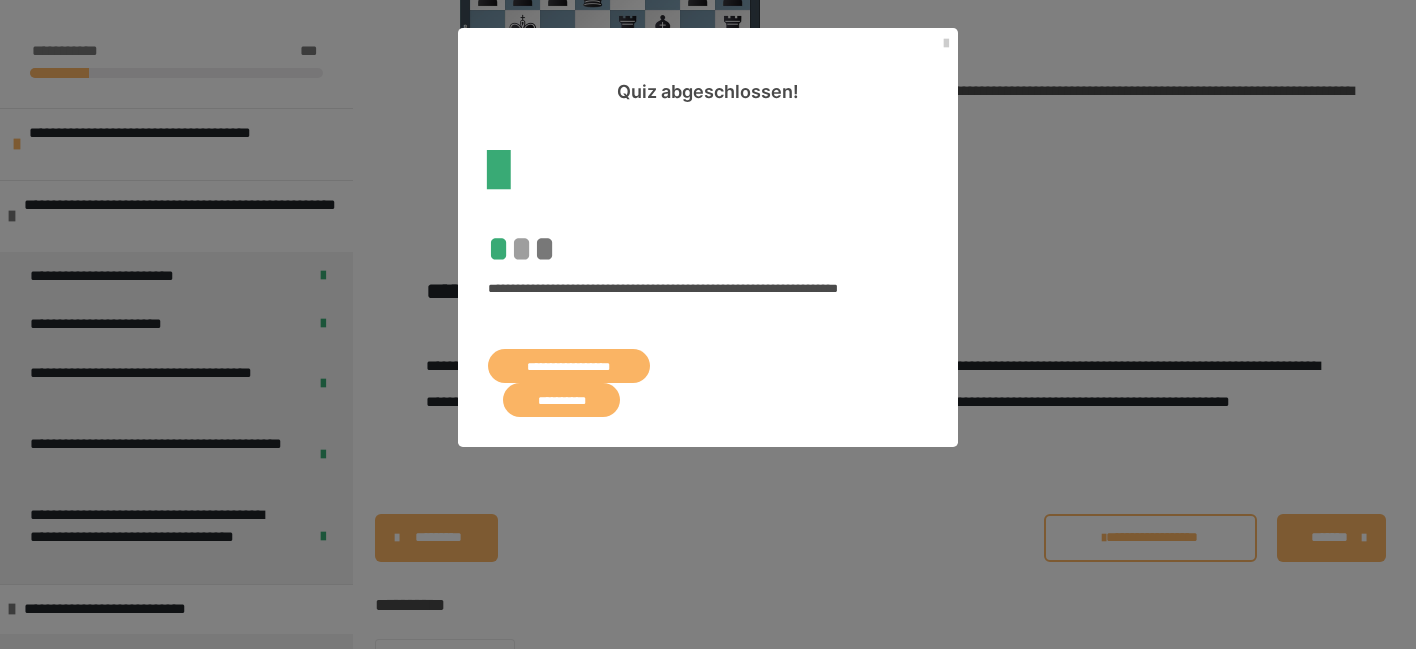 scroll, scrollTop: 6118, scrollLeft: 0, axis: vertical 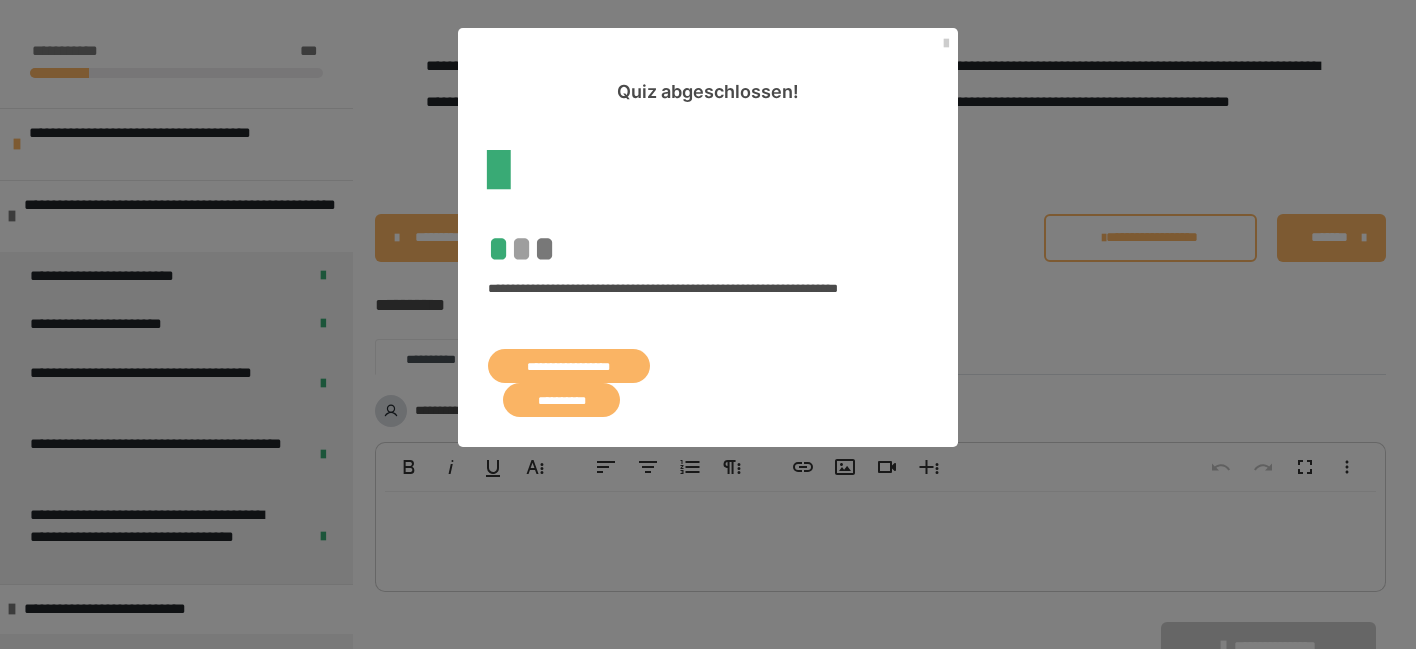 click on "**********" at bounding box center [569, 366] 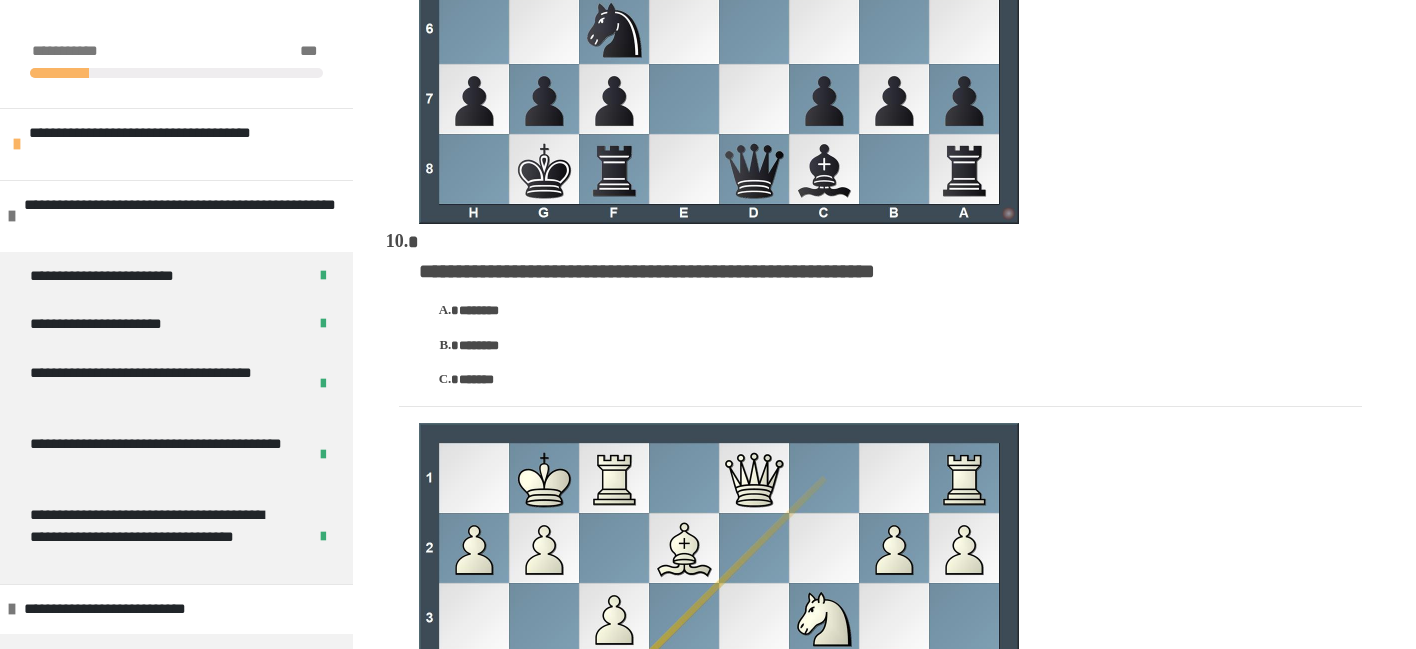 scroll, scrollTop: 7667, scrollLeft: 0, axis: vertical 